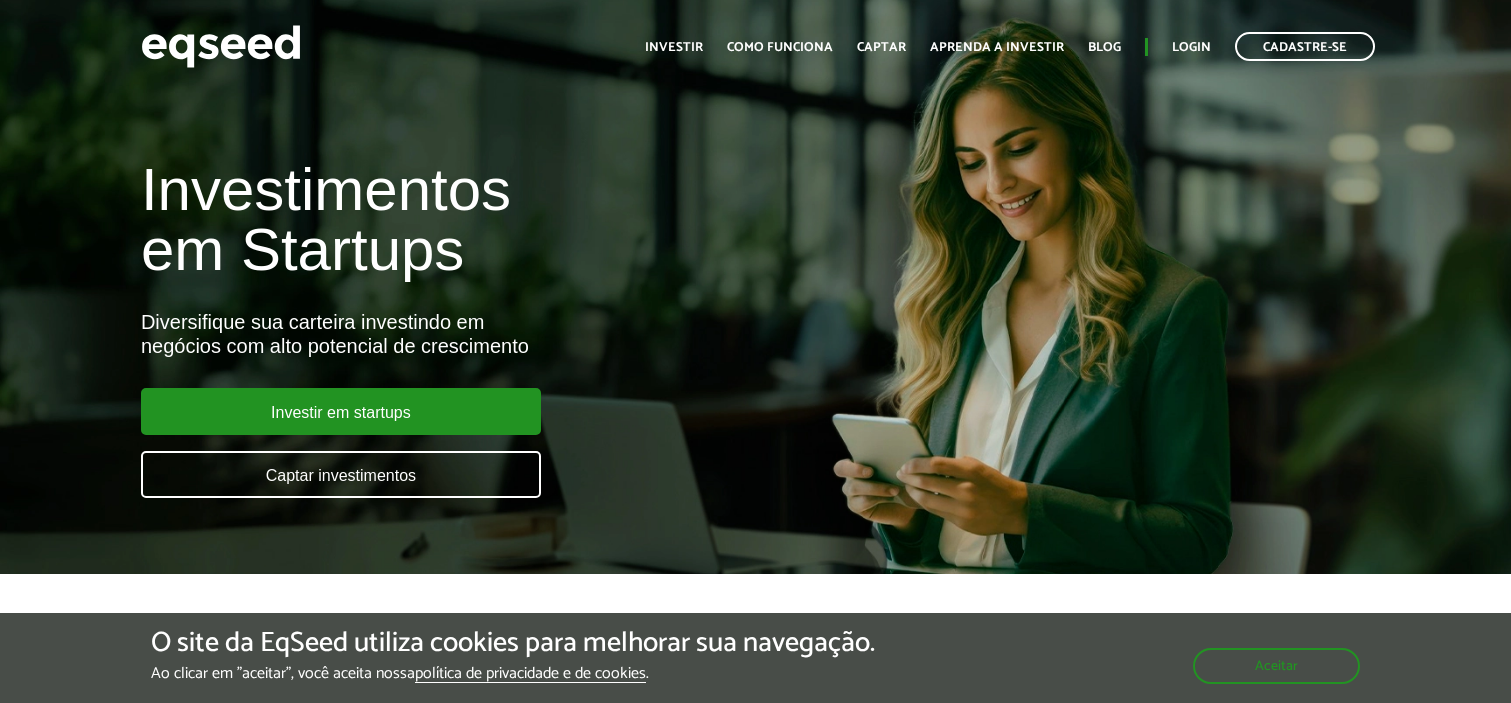 scroll, scrollTop: 0, scrollLeft: 0, axis: both 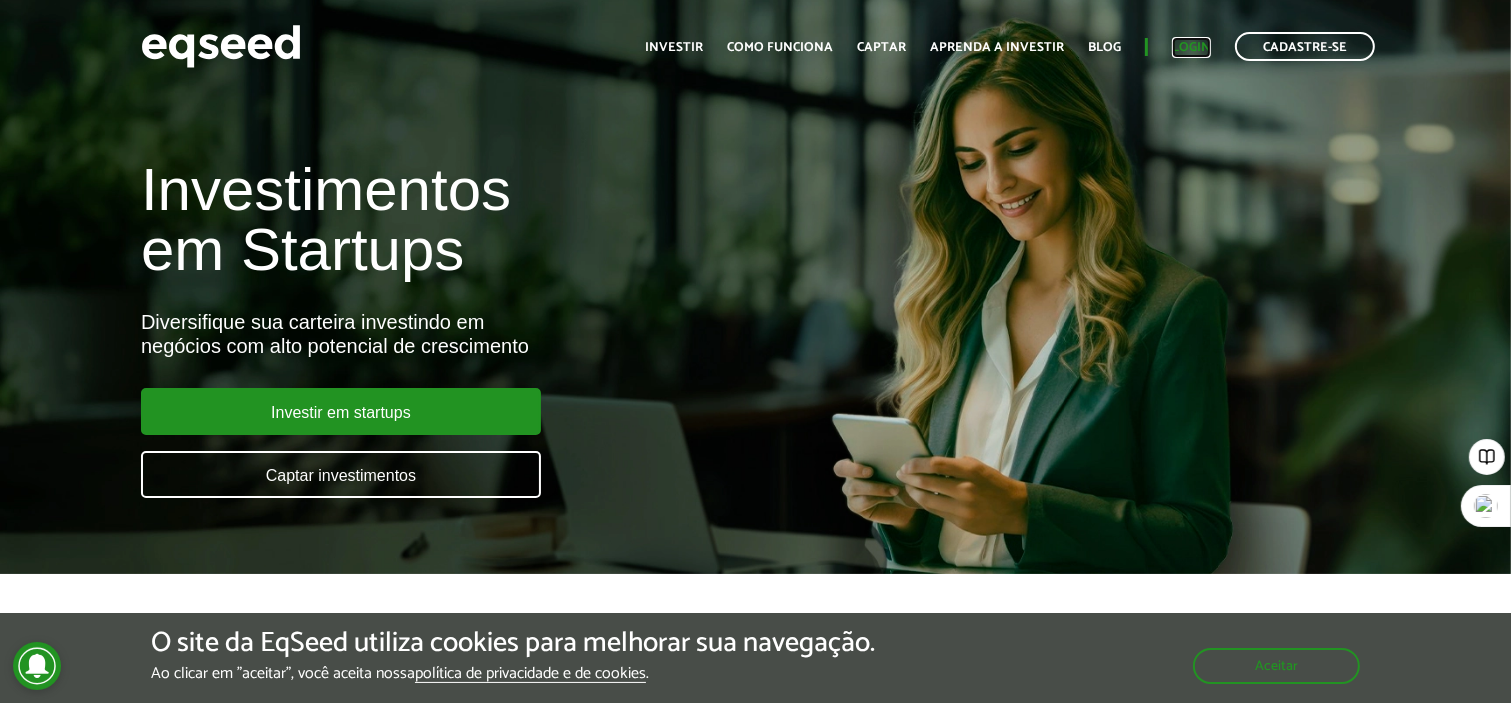 click on "Login" at bounding box center [1191, 47] 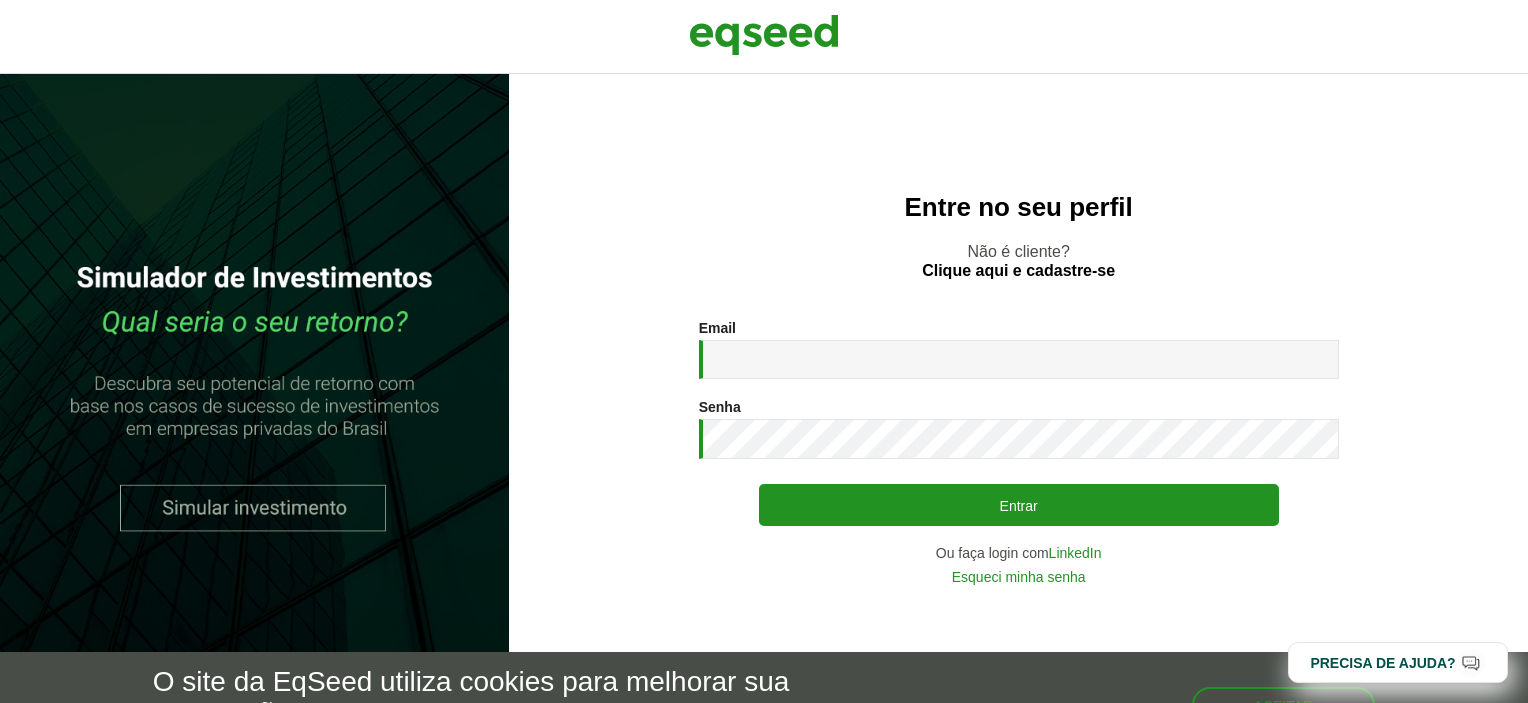 scroll, scrollTop: 0, scrollLeft: 0, axis: both 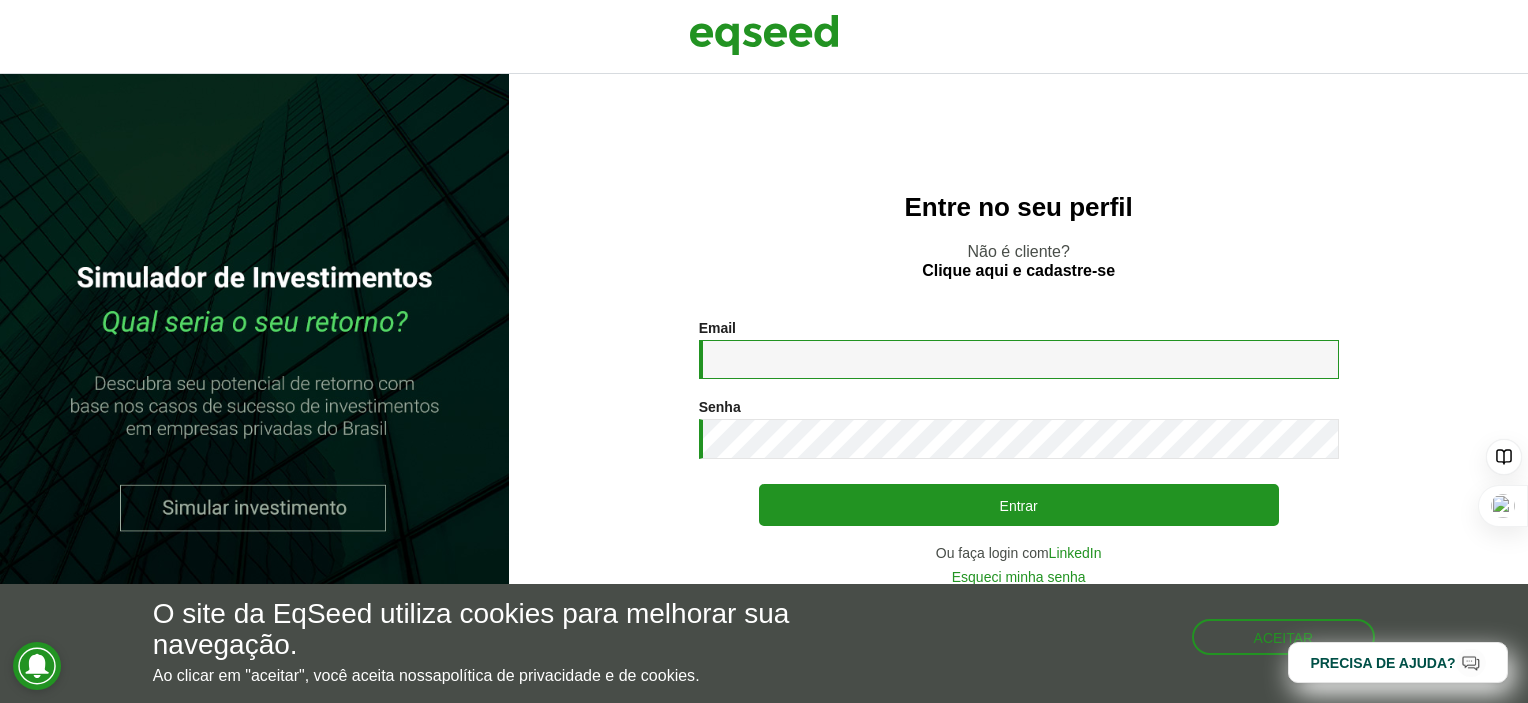 click on "Email  *" at bounding box center [1019, 359] 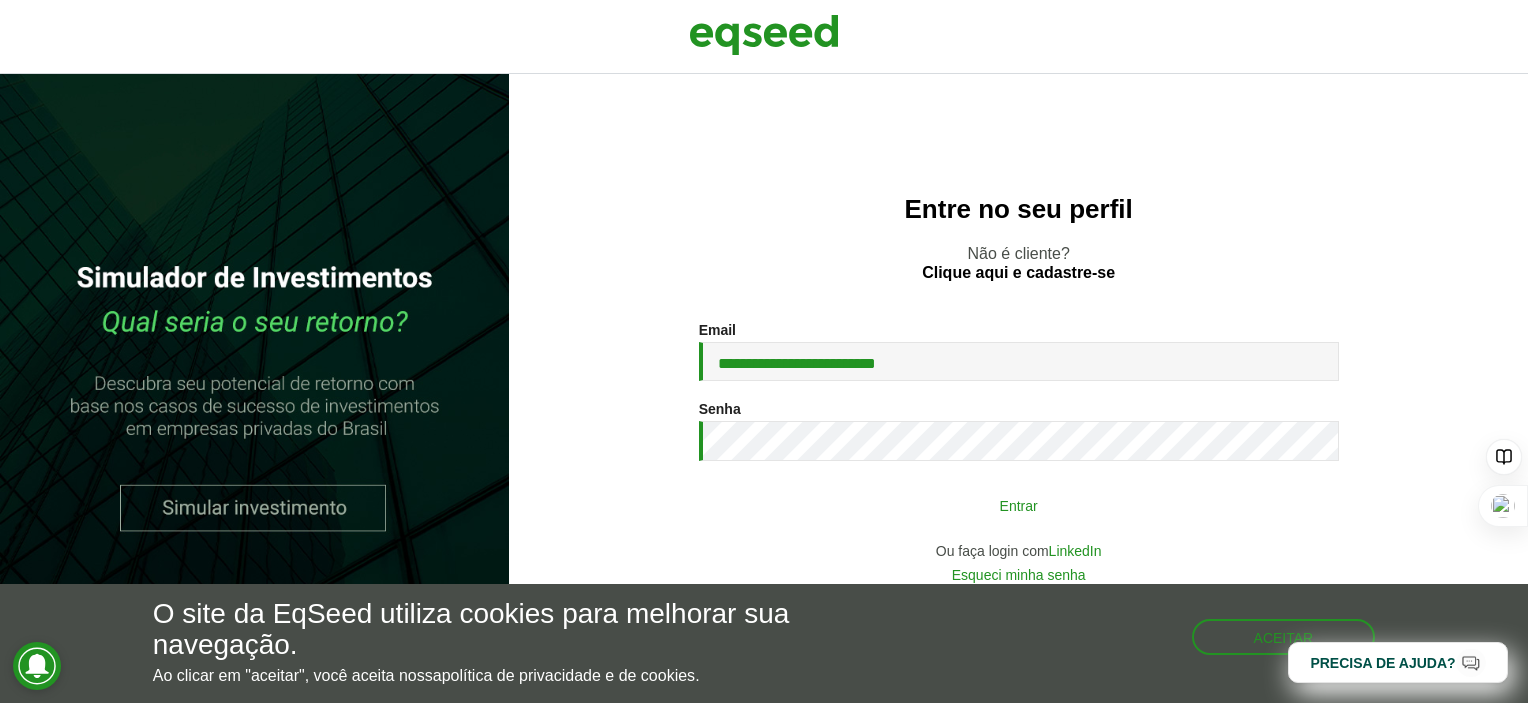 click on "Entrar" at bounding box center (1019, 505) 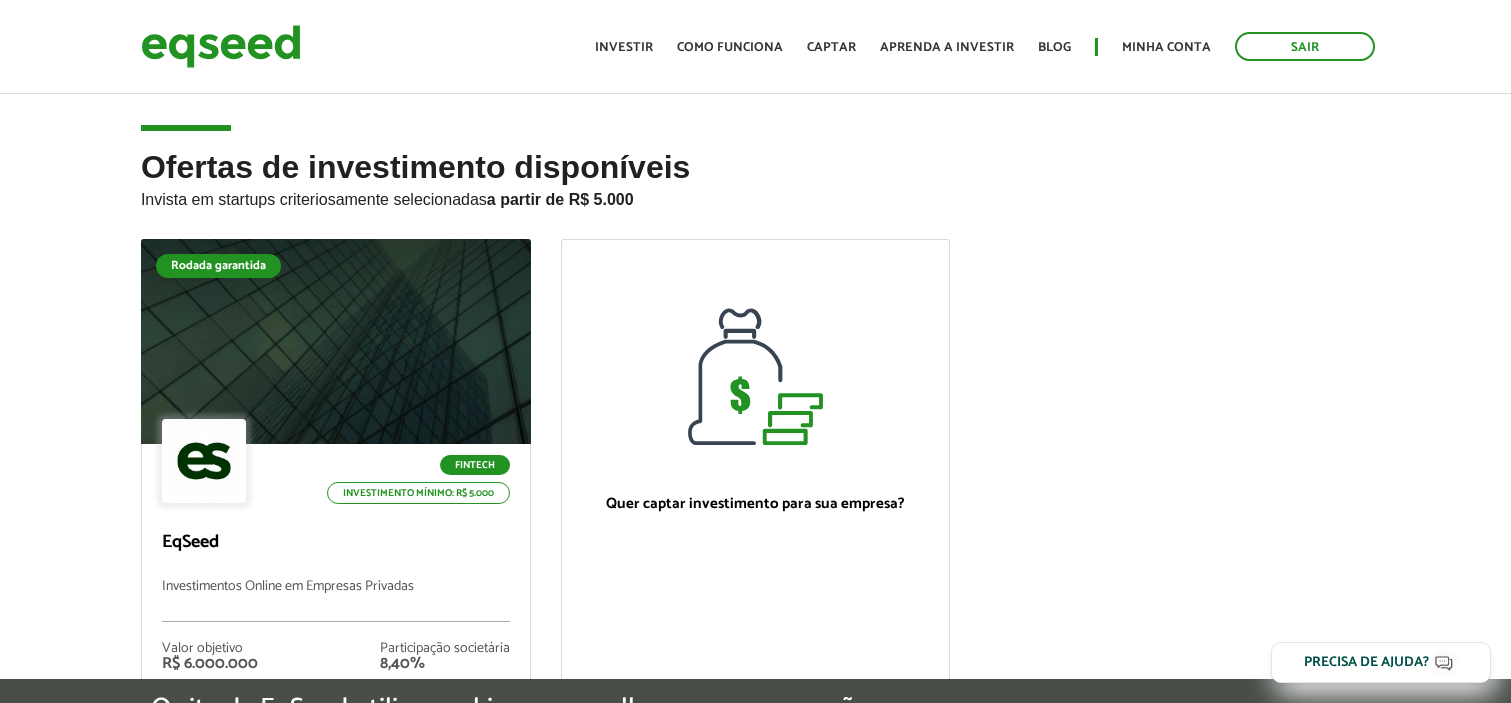 scroll, scrollTop: 0, scrollLeft: 0, axis: both 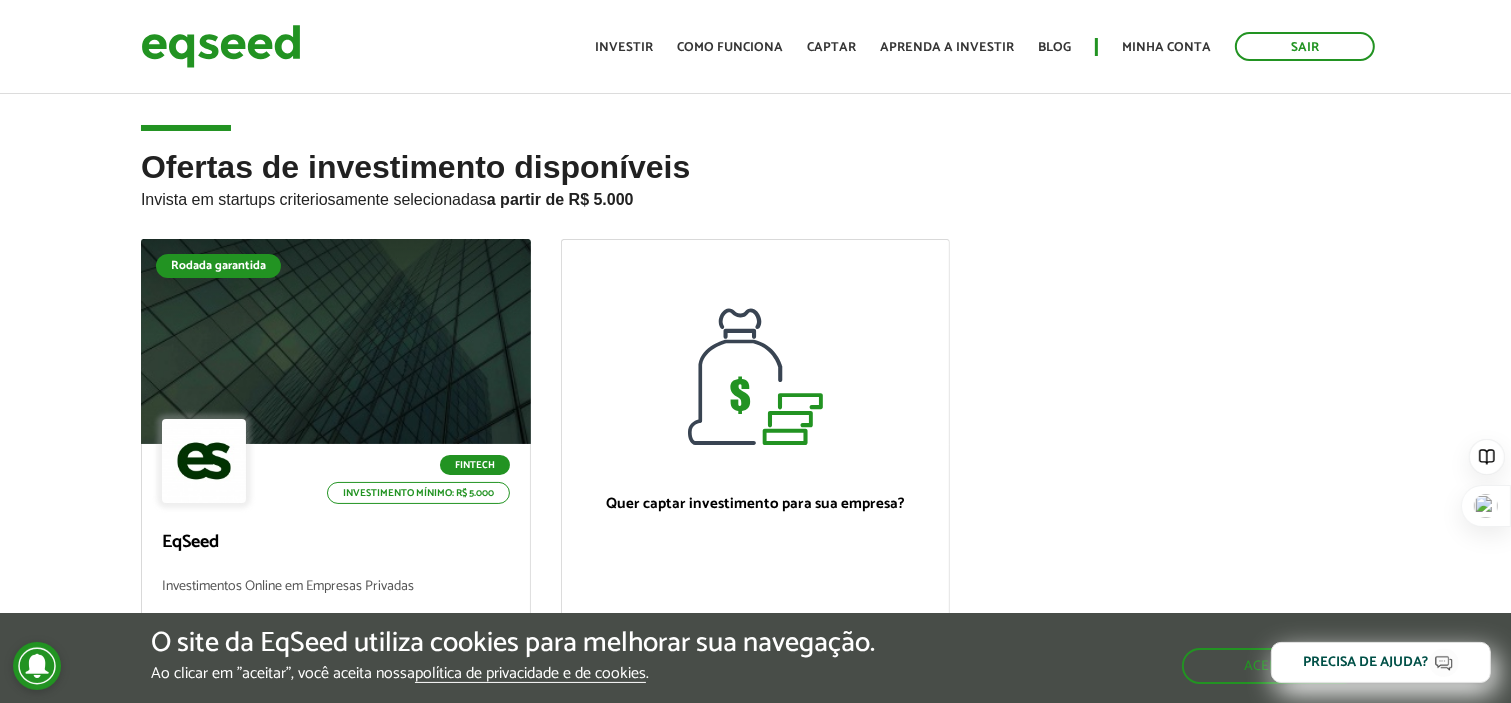 click on "Ofertas de investimento disponíveis
Invista em startups criteriosamente selecionadas  a partir de R$ 5.000" at bounding box center (755, 194) 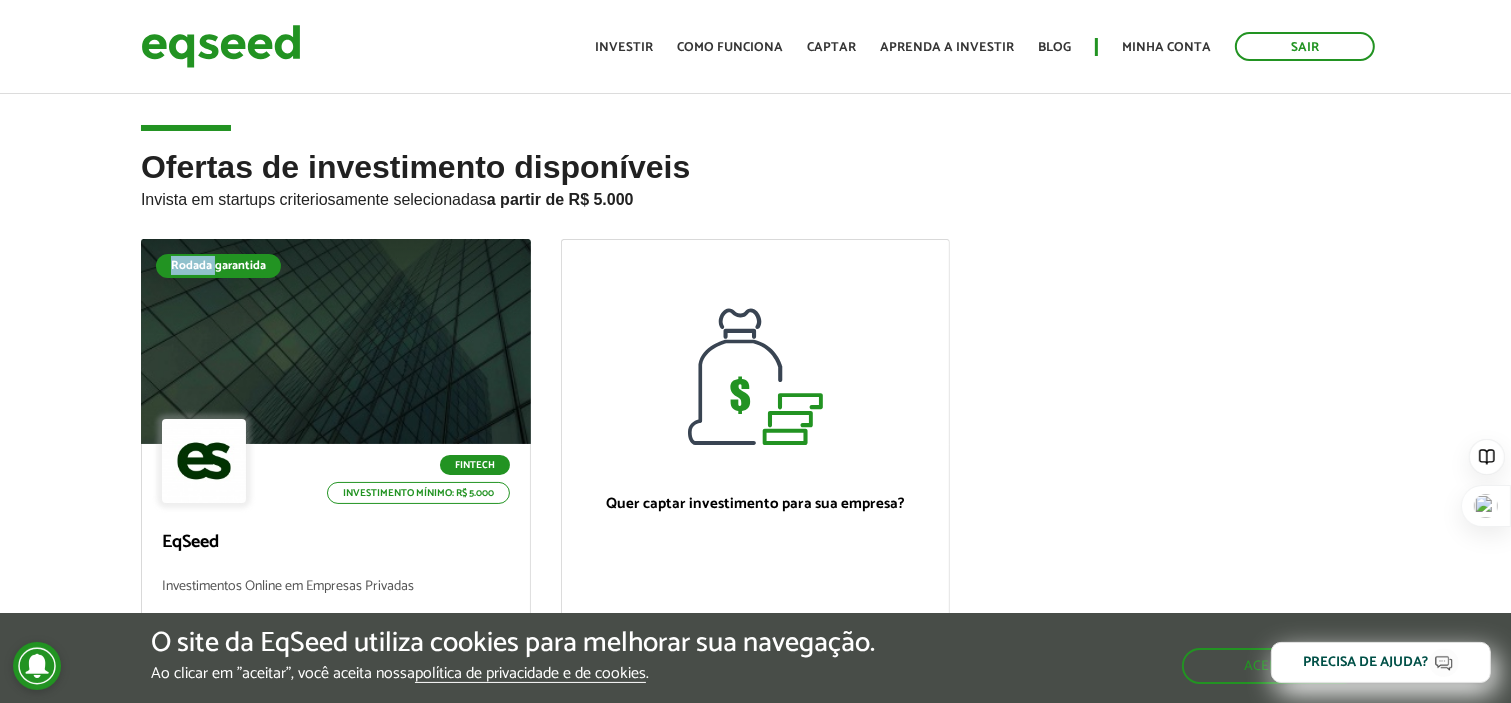 click on "Rodada garantida
Fintech
Investimento mínimo: R$ 5.000
EqSeed
Investimentos Online em Empresas Privadas
Valor objetivo
R$ 6.000.000
Participação societária
8,40%
Ver oferta
Quer captar investimento para sua empresa?
Quero captar" at bounding box center [755, 511] 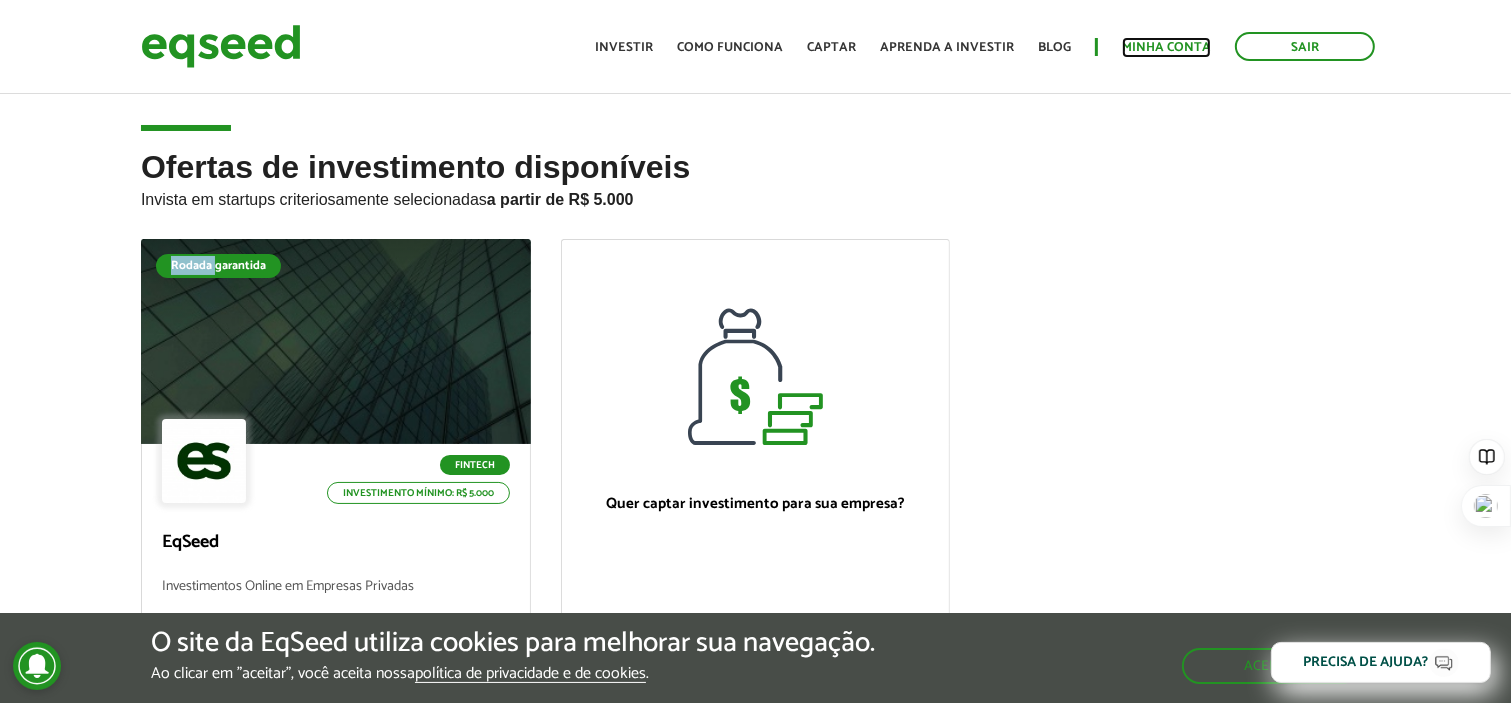 click on "Minha conta" at bounding box center (1166, 47) 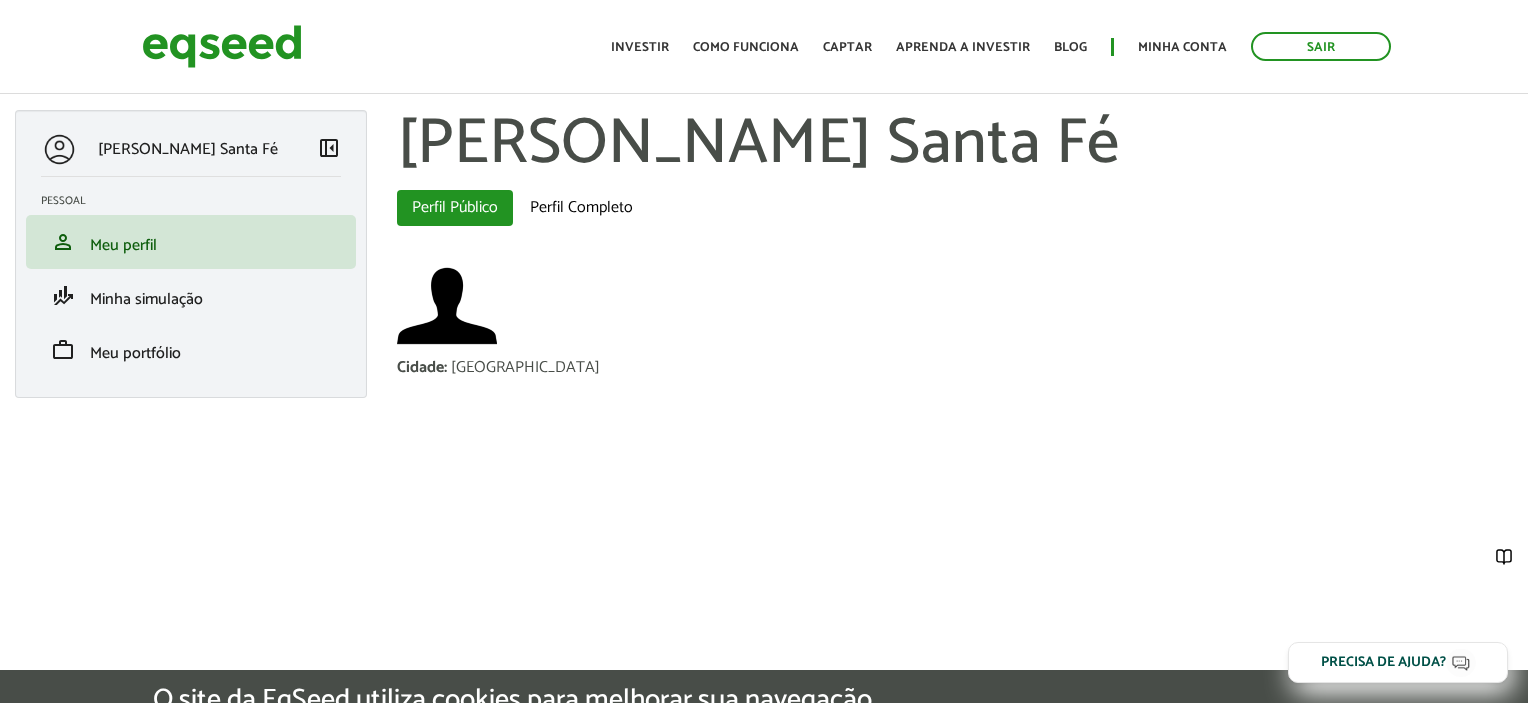 scroll, scrollTop: 0, scrollLeft: 0, axis: both 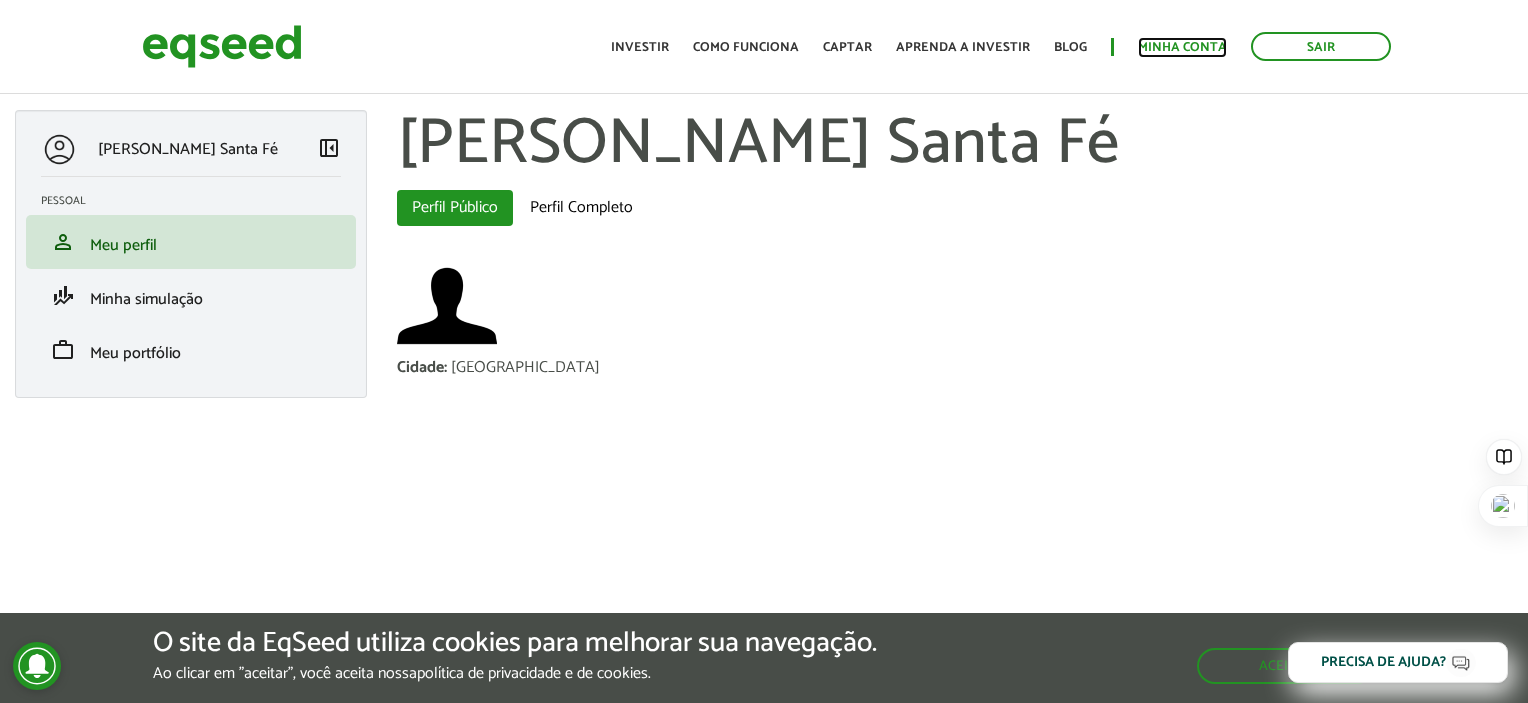 click on "Minha conta" at bounding box center (1182, 47) 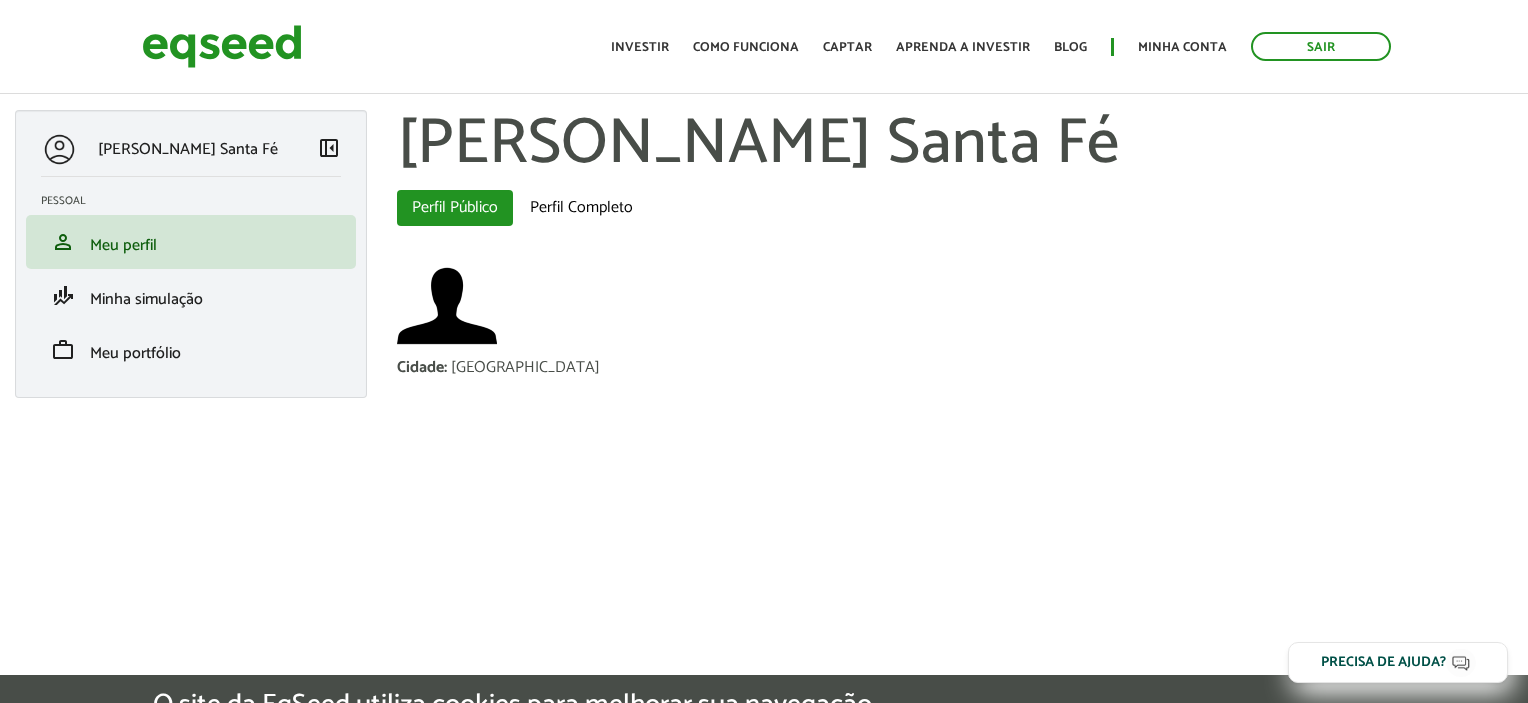 scroll, scrollTop: 0, scrollLeft: 0, axis: both 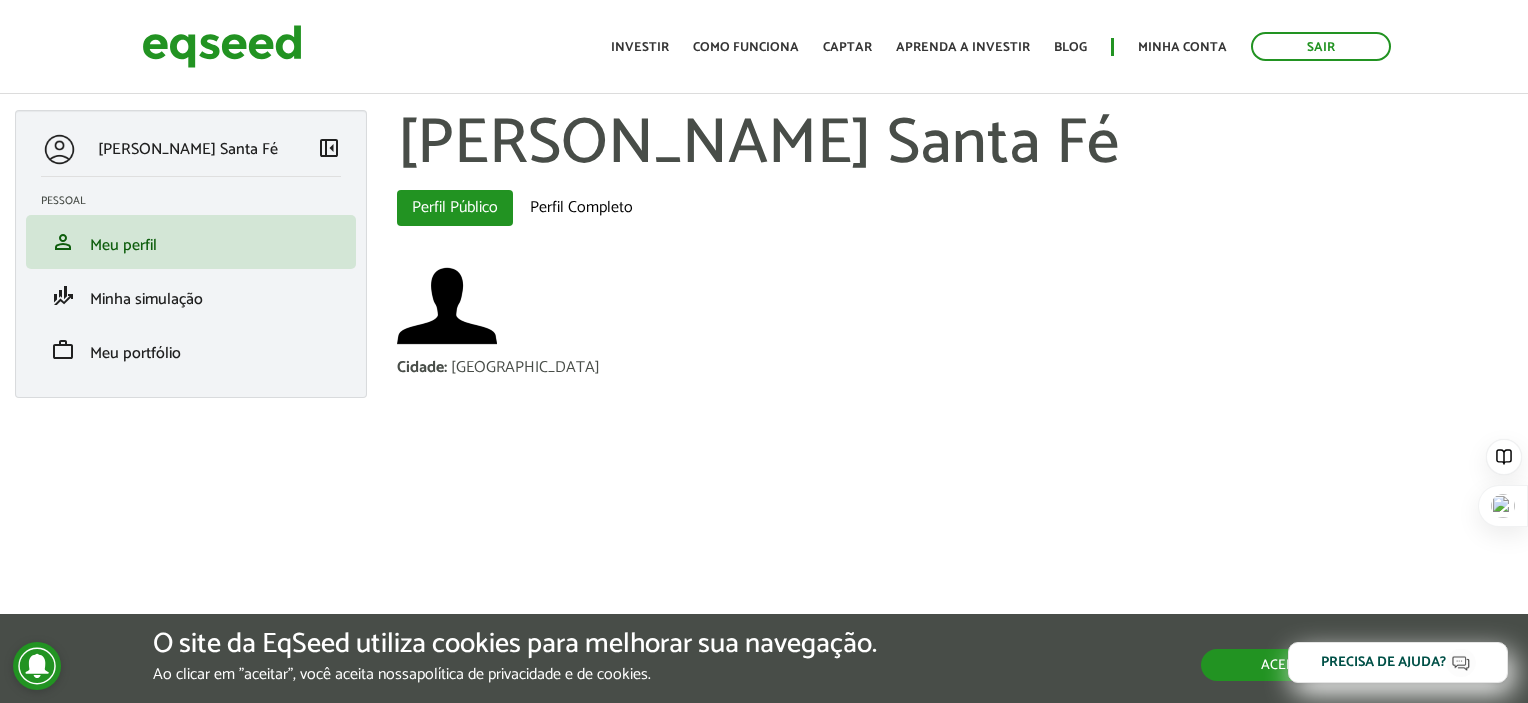 click on "Aceitar" at bounding box center [1288, 665] 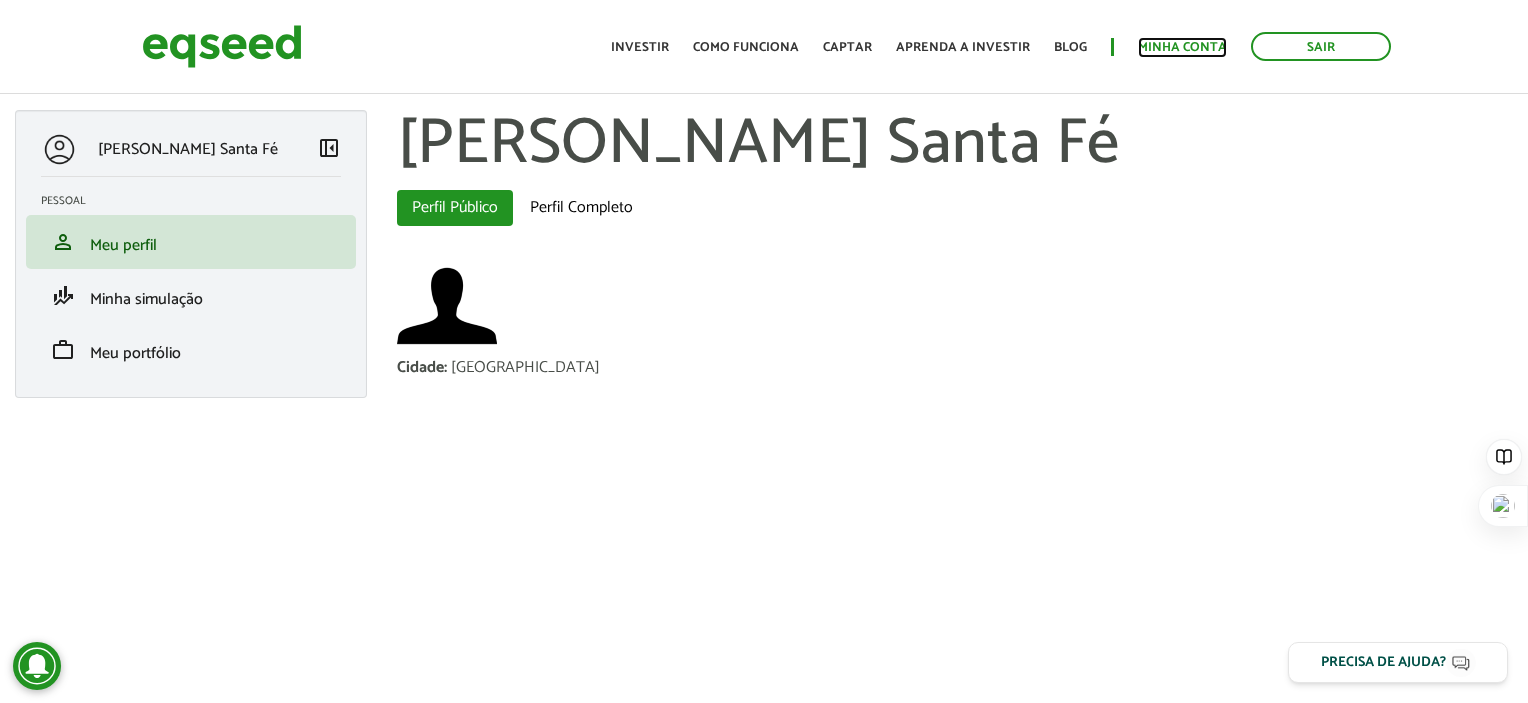click on "Minha conta" at bounding box center (1182, 47) 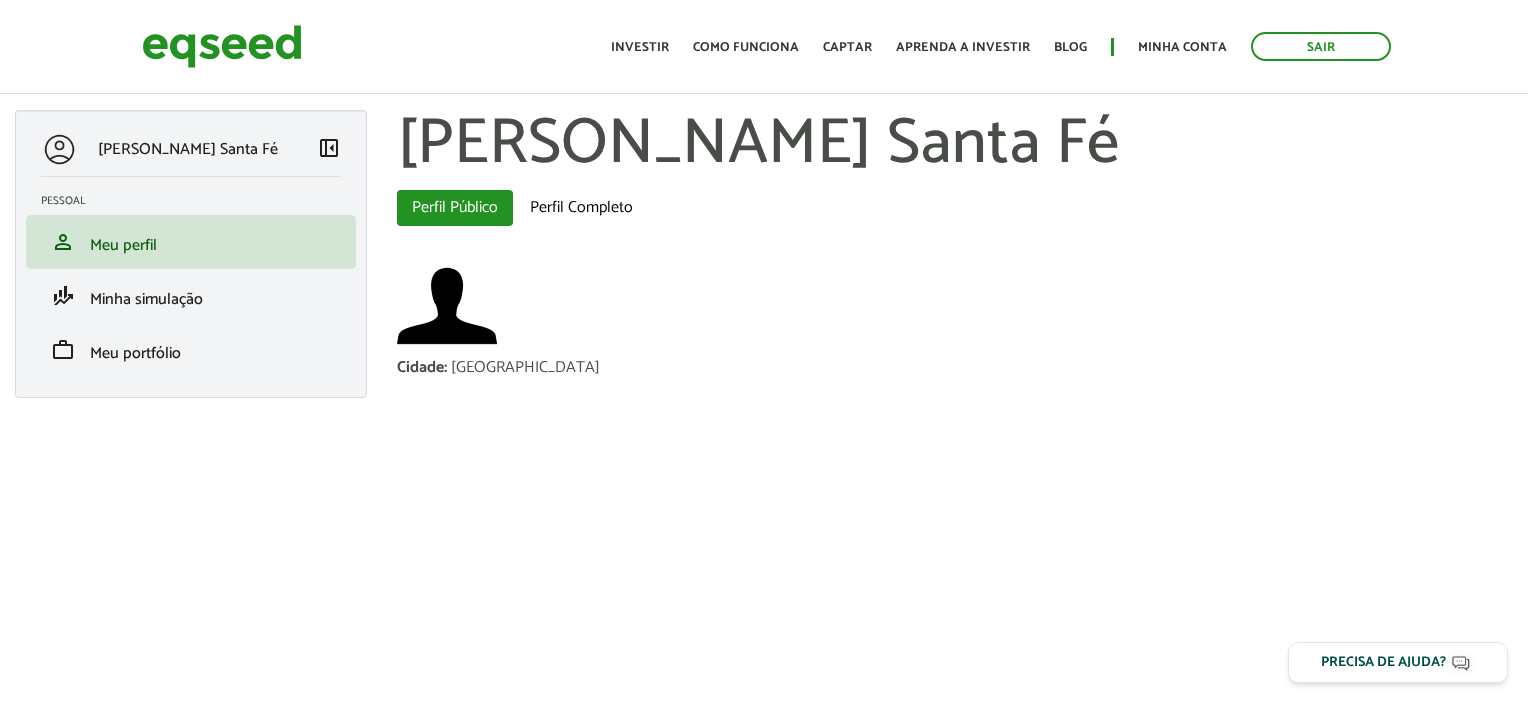 scroll, scrollTop: 0, scrollLeft: 0, axis: both 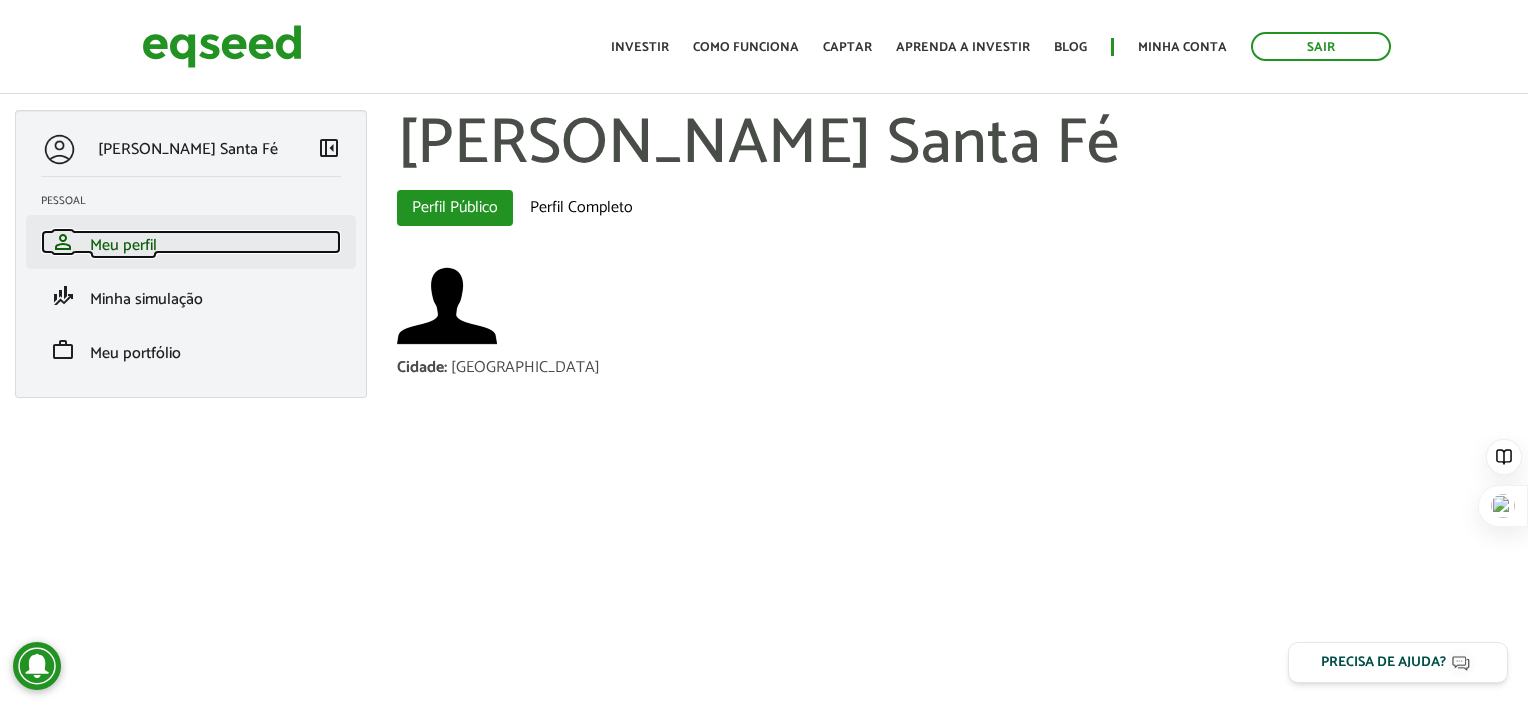 click on "Meu perfil" at bounding box center (123, 245) 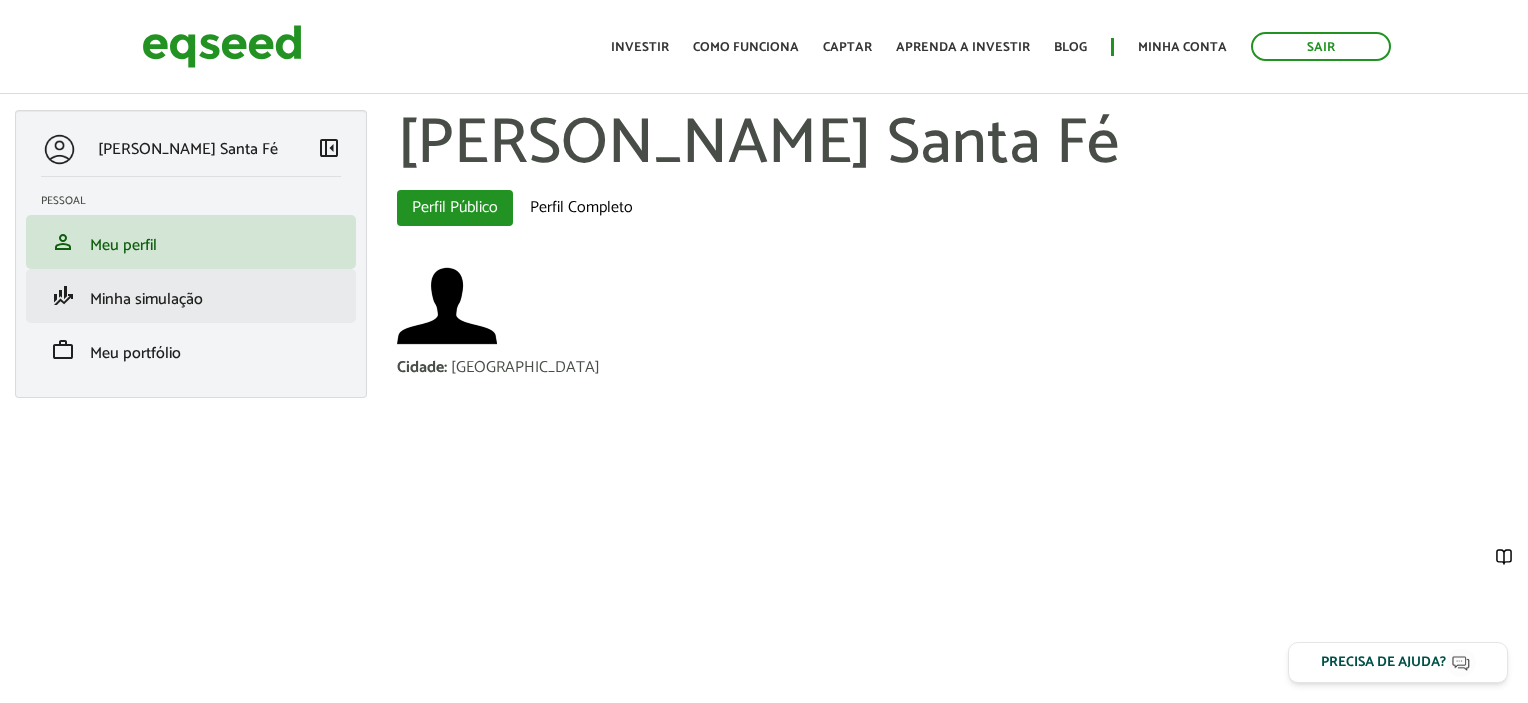 scroll, scrollTop: 0, scrollLeft: 0, axis: both 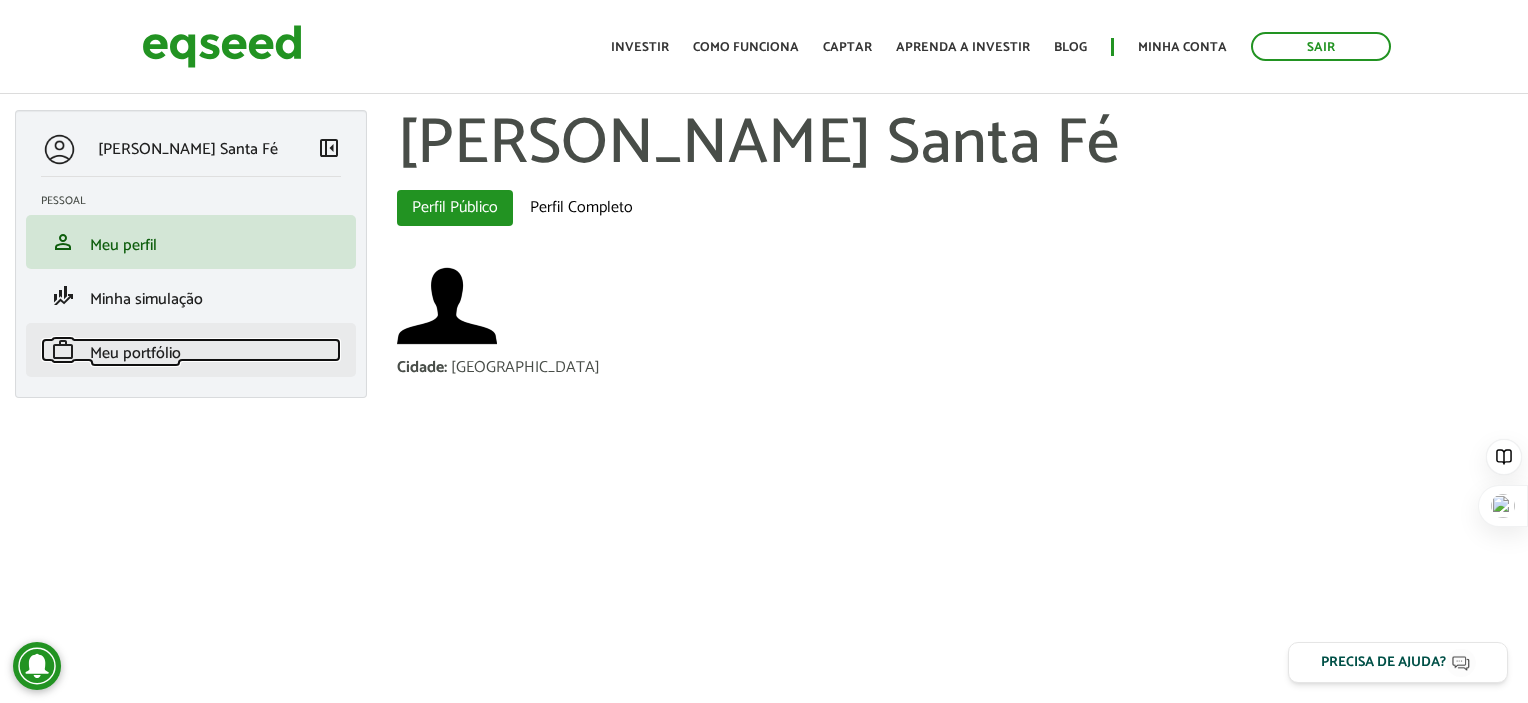 click on "Meu portfólio" at bounding box center [135, 353] 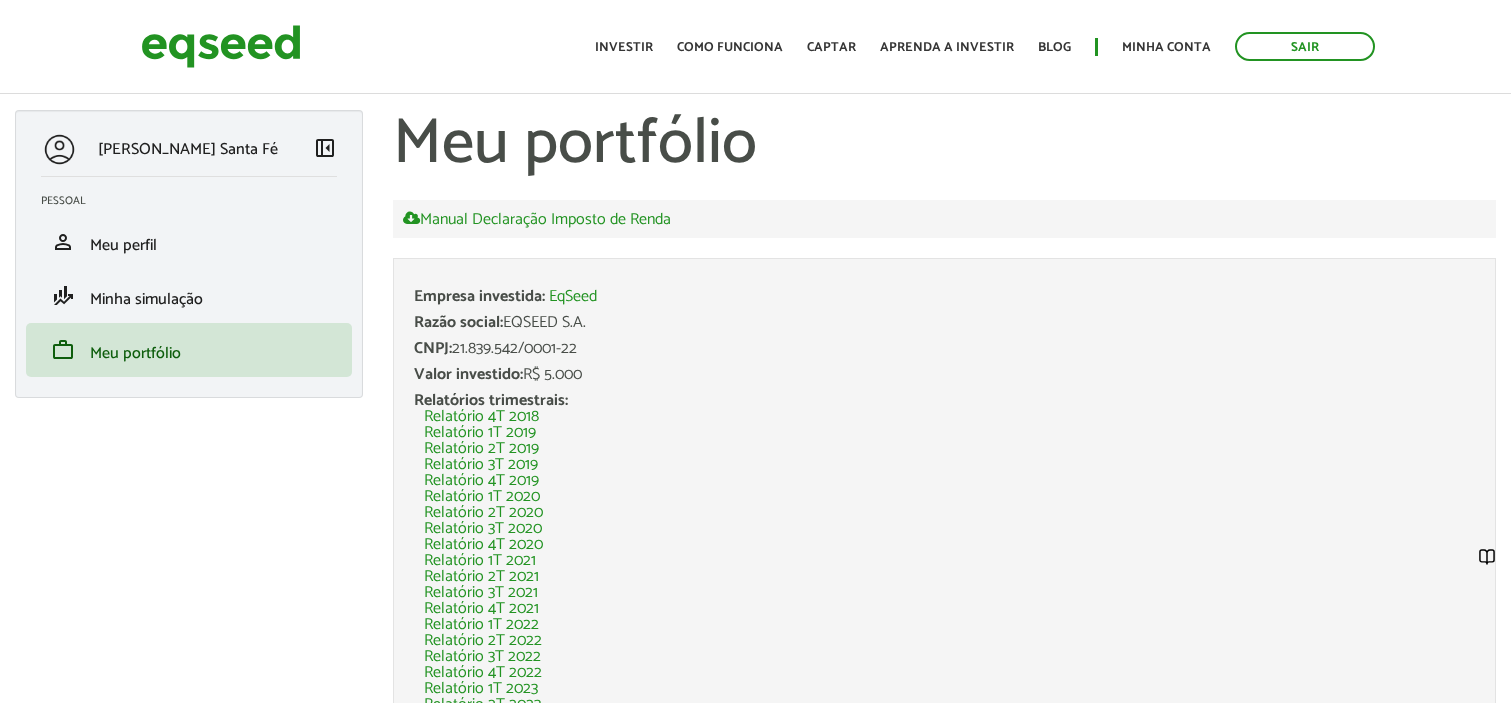 scroll, scrollTop: 0, scrollLeft: 0, axis: both 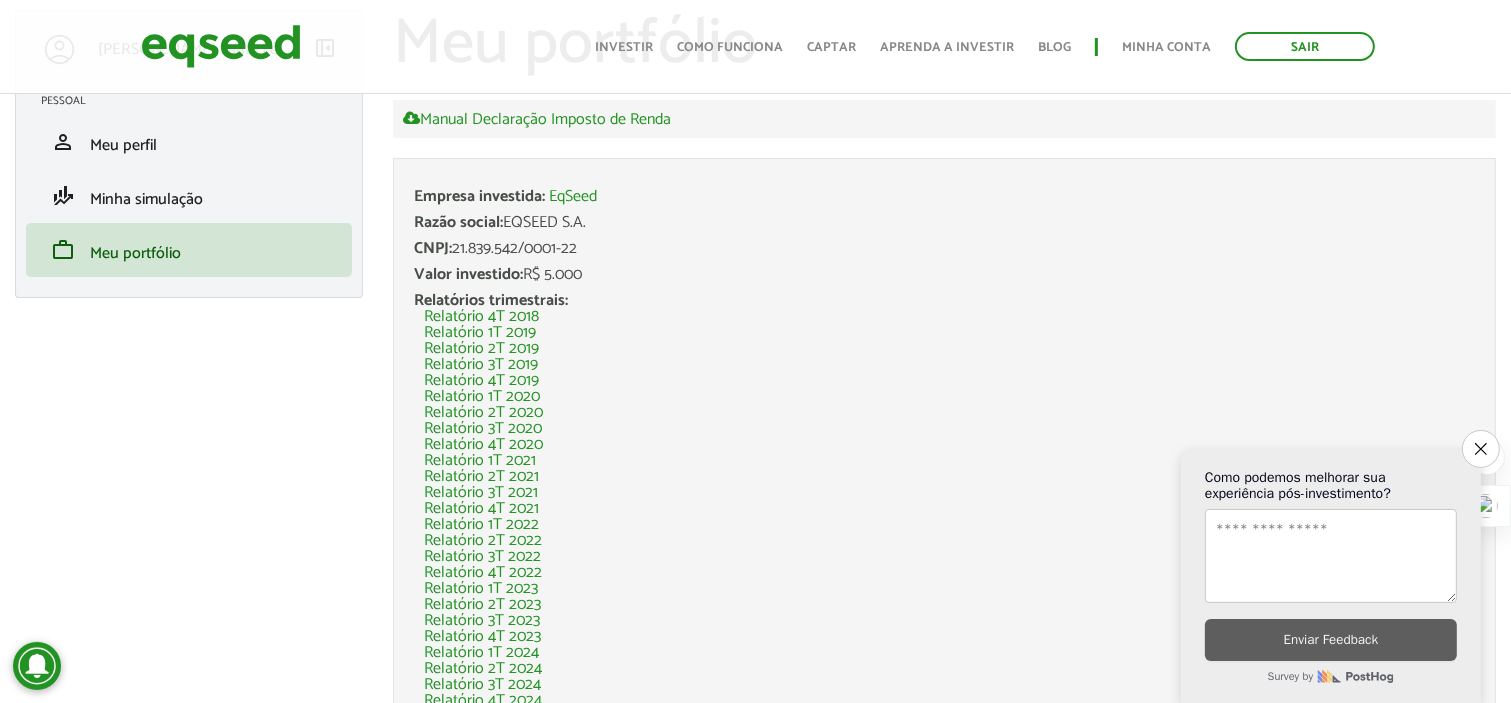 drag, startPoint x: 219, startPoint y: 366, endPoint x: 219, endPoint y: 355, distance: 11 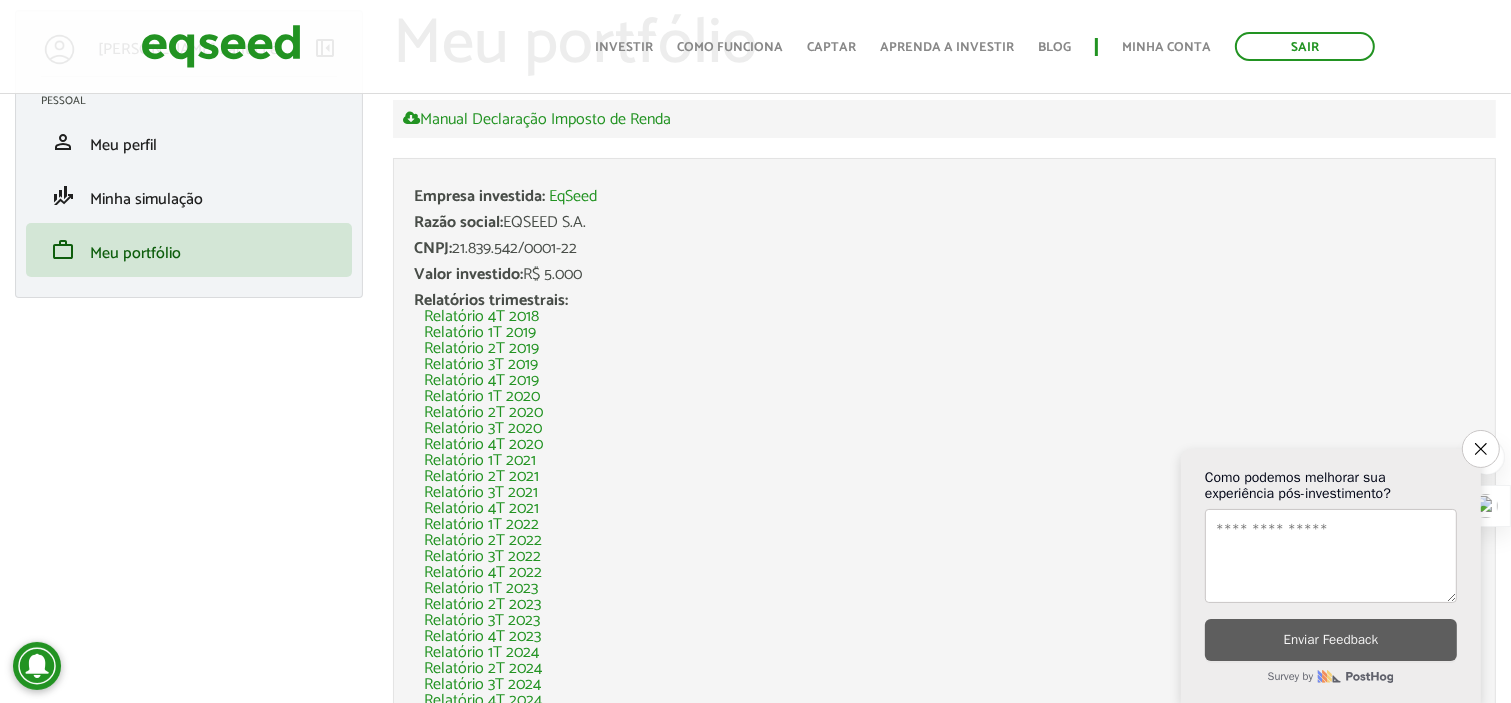 click on "Empresa investida:   EqSeed  Razão social:  EQSEED S.A. CNPJ:  21.839.542/0001-22 Valor investido:  R$ 5.000 Relatórios trimestrais: Relatório 4T 2018 Relatório 1T 2019 Relatório 2T 2019 Relatório 3T 2019 Relatório 4T 2019 Relatório 1T 2020 Relatório 2T 2020 Relatório 3T 2020 Relatório 4T 2020 Relatório 1T 2021 Relatório 2T 2021 Relatório 3T 2021 Relatório 4T 2021 Relatório 1T 2022 Relatório 2T 2022 Relatório 3T 2022 Relatório 4T 2022 Relatório 1T 2023 Relatório 2T 2023 Relatório 3T 2023 Relatório 4T 2023 Relatório 1T 2024 Relatório 2T 2024 Relatório 3T 2024 Relatório 4T 2024 Relatório 1T 2025" at bounding box center (944, 457) 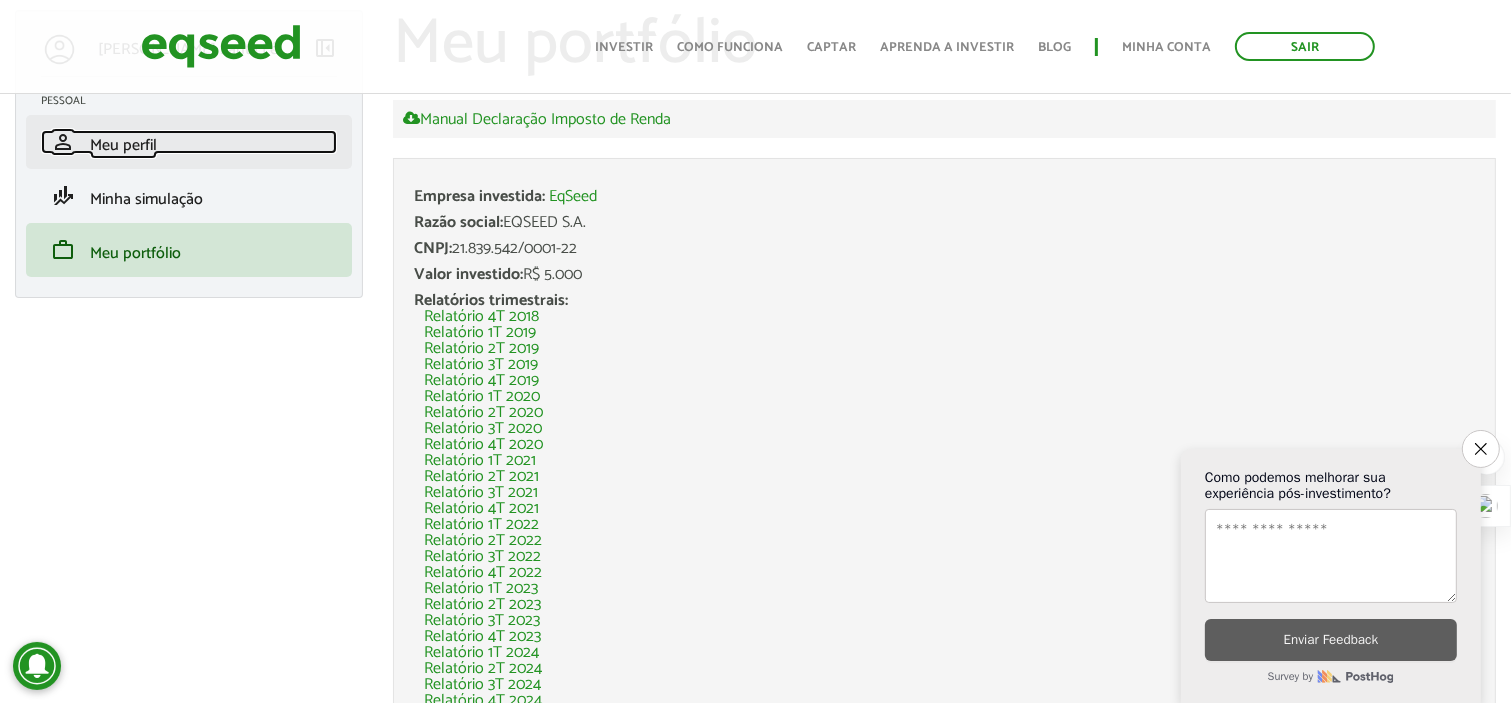 click on "Meu perfil" at bounding box center (123, 145) 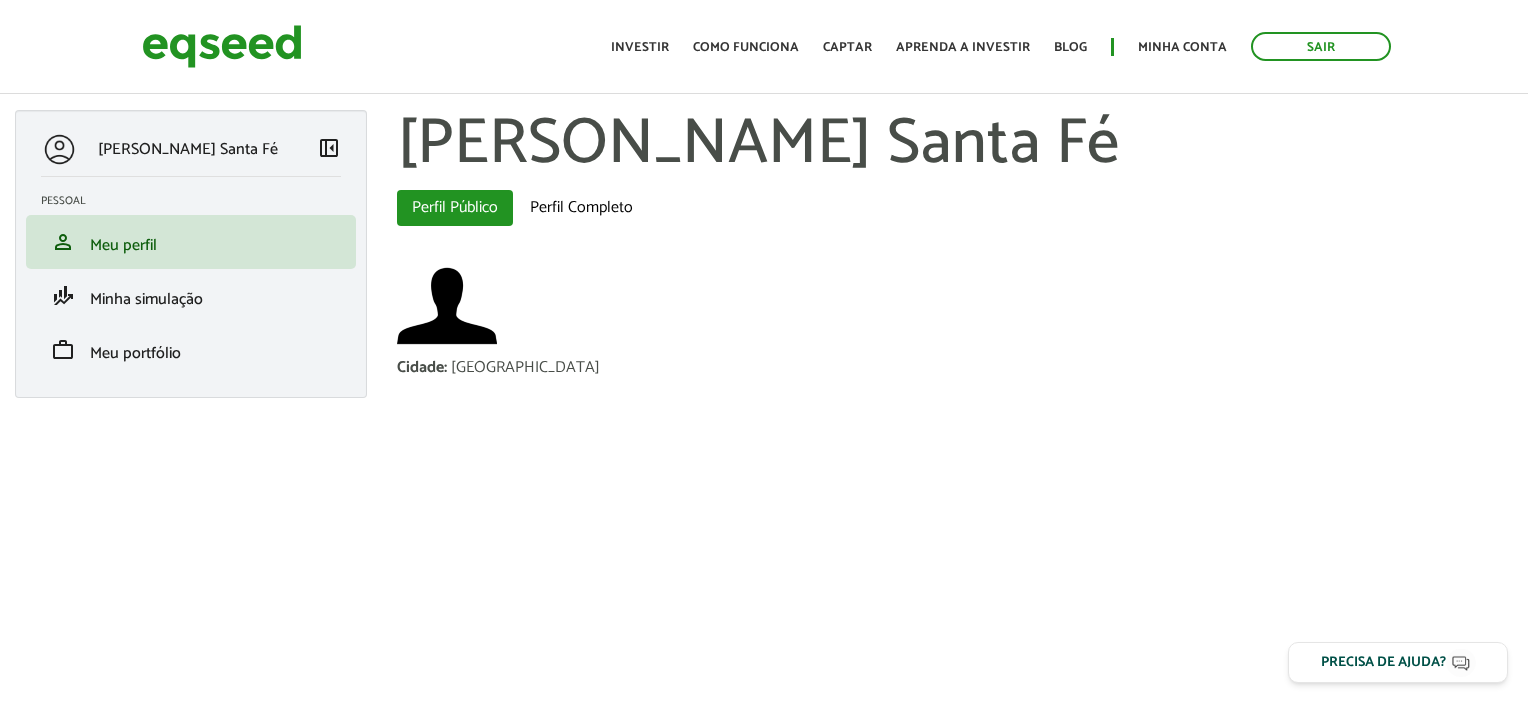 scroll, scrollTop: 0, scrollLeft: 0, axis: both 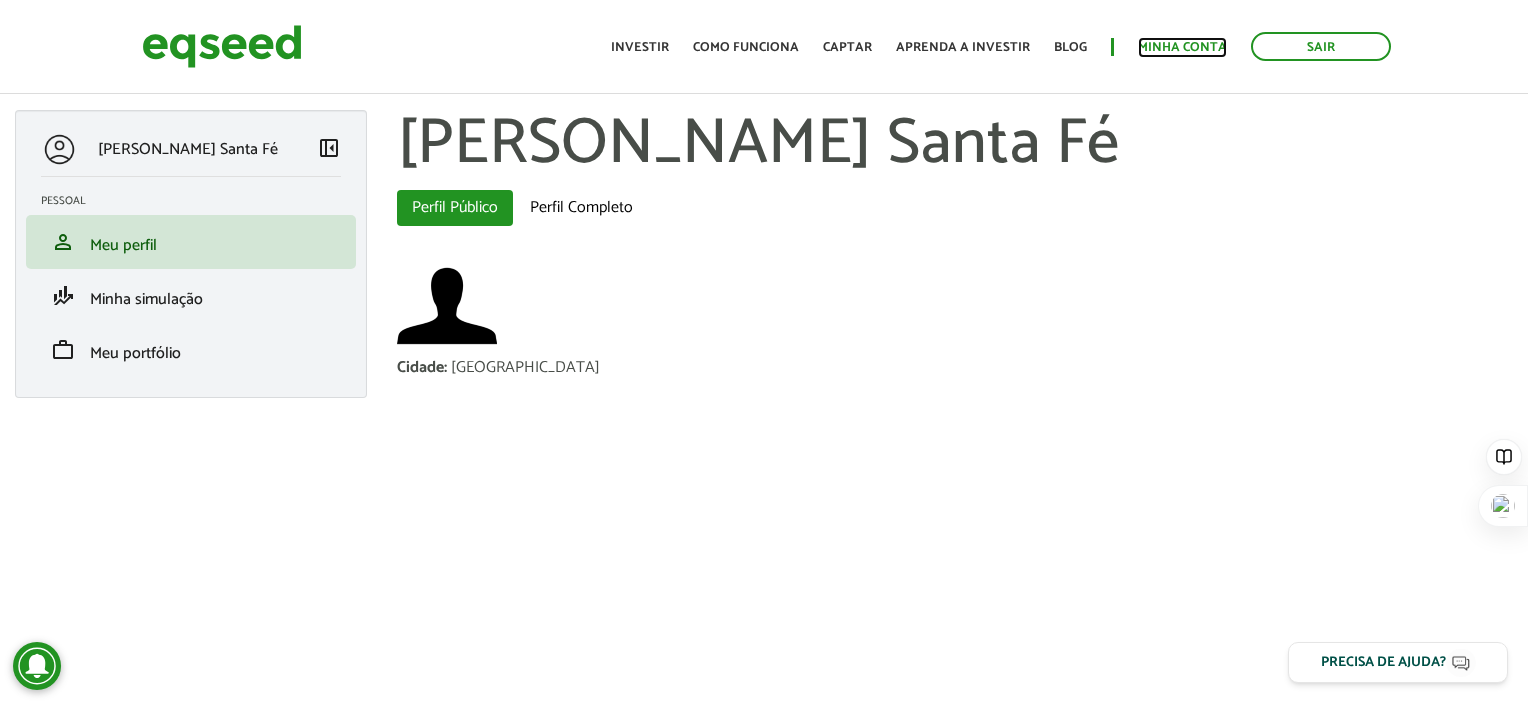 click on "Minha conta" at bounding box center (1182, 47) 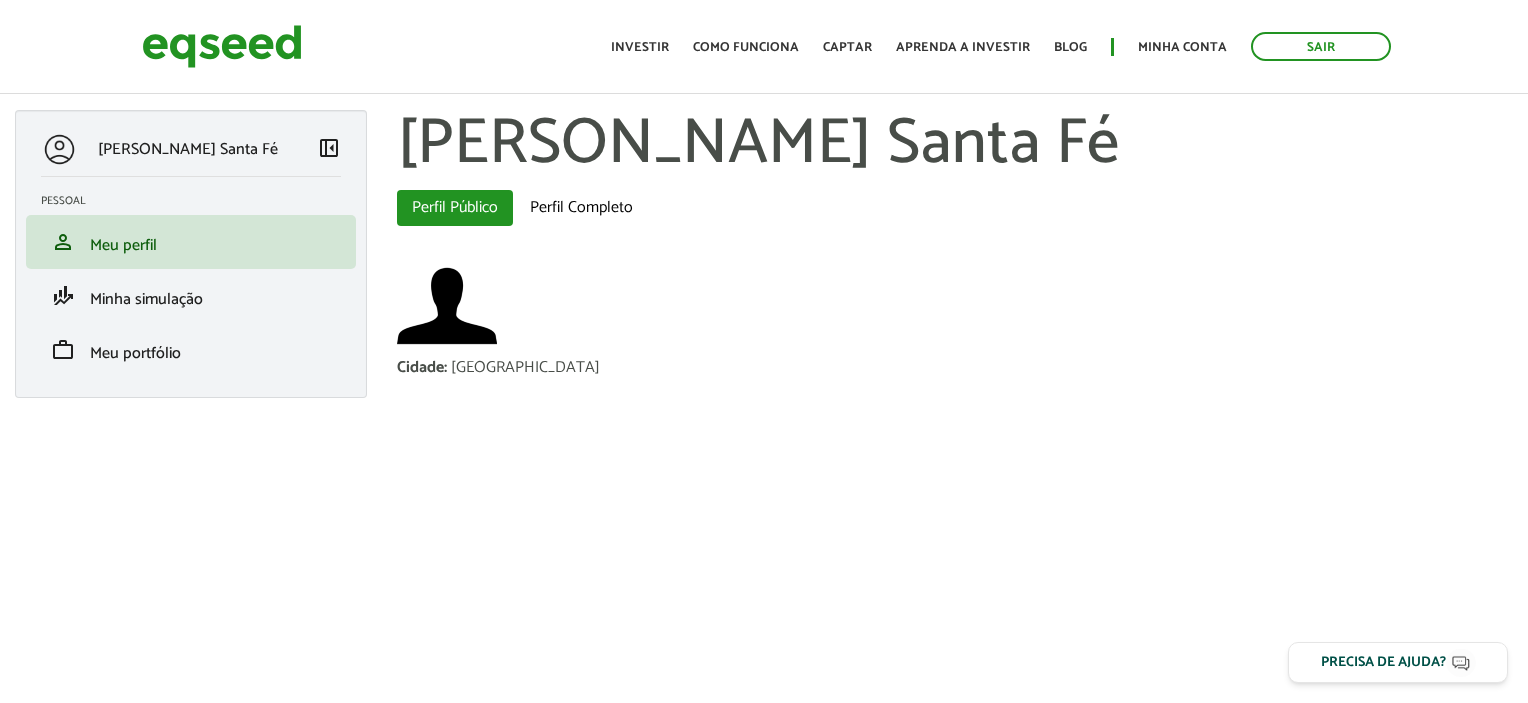 scroll, scrollTop: 0, scrollLeft: 0, axis: both 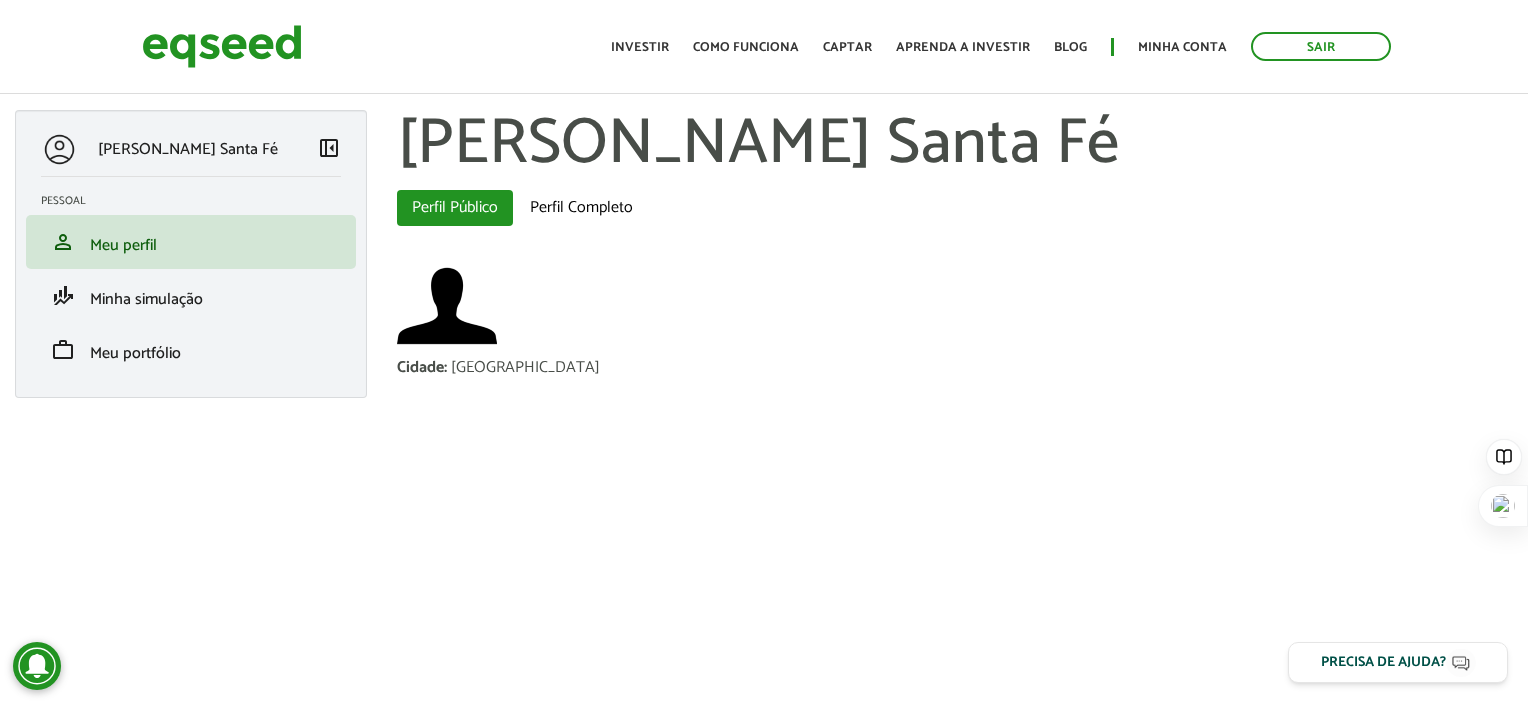 click on "[PERSON_NAME] Santa Fé" at bounding box center [188, 149] 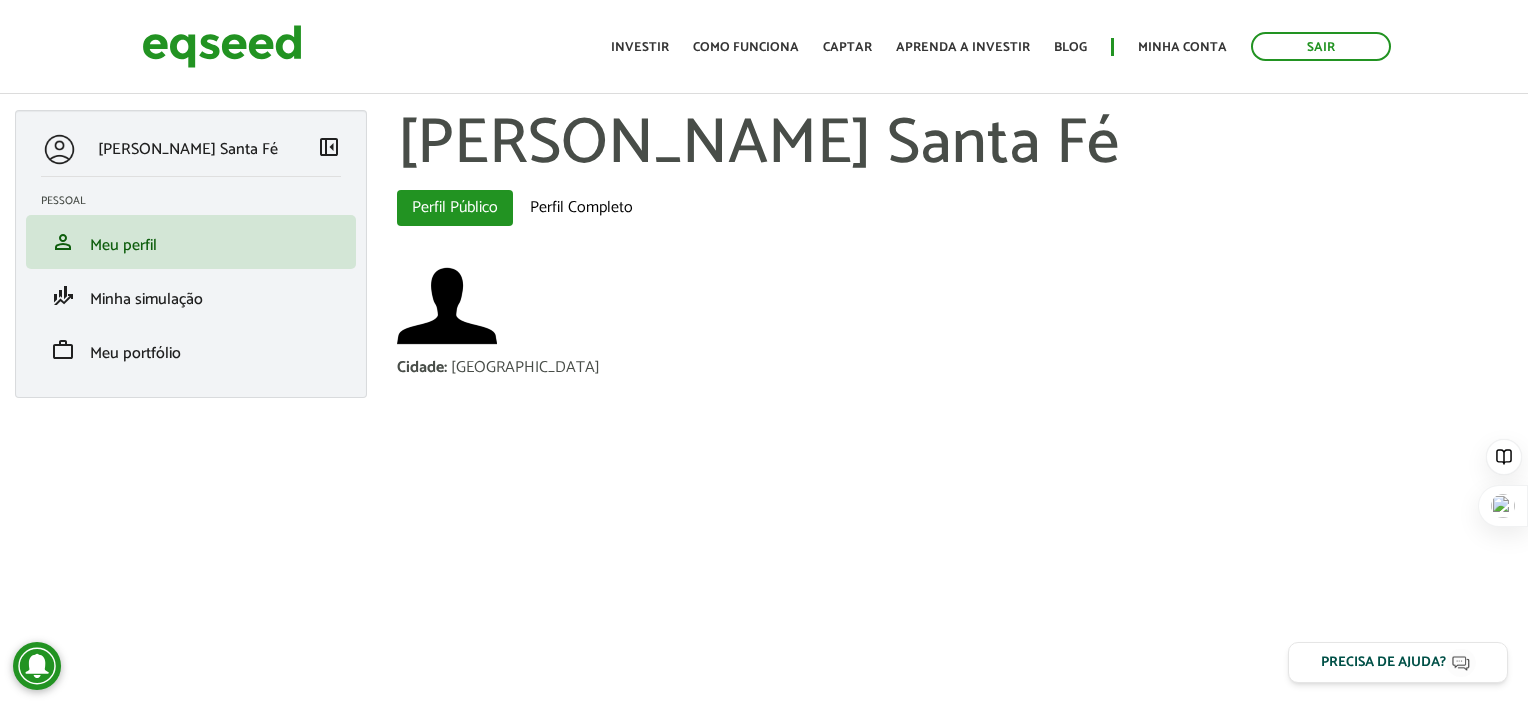 click on "left_panel_close" at bounding box center (329, 147) 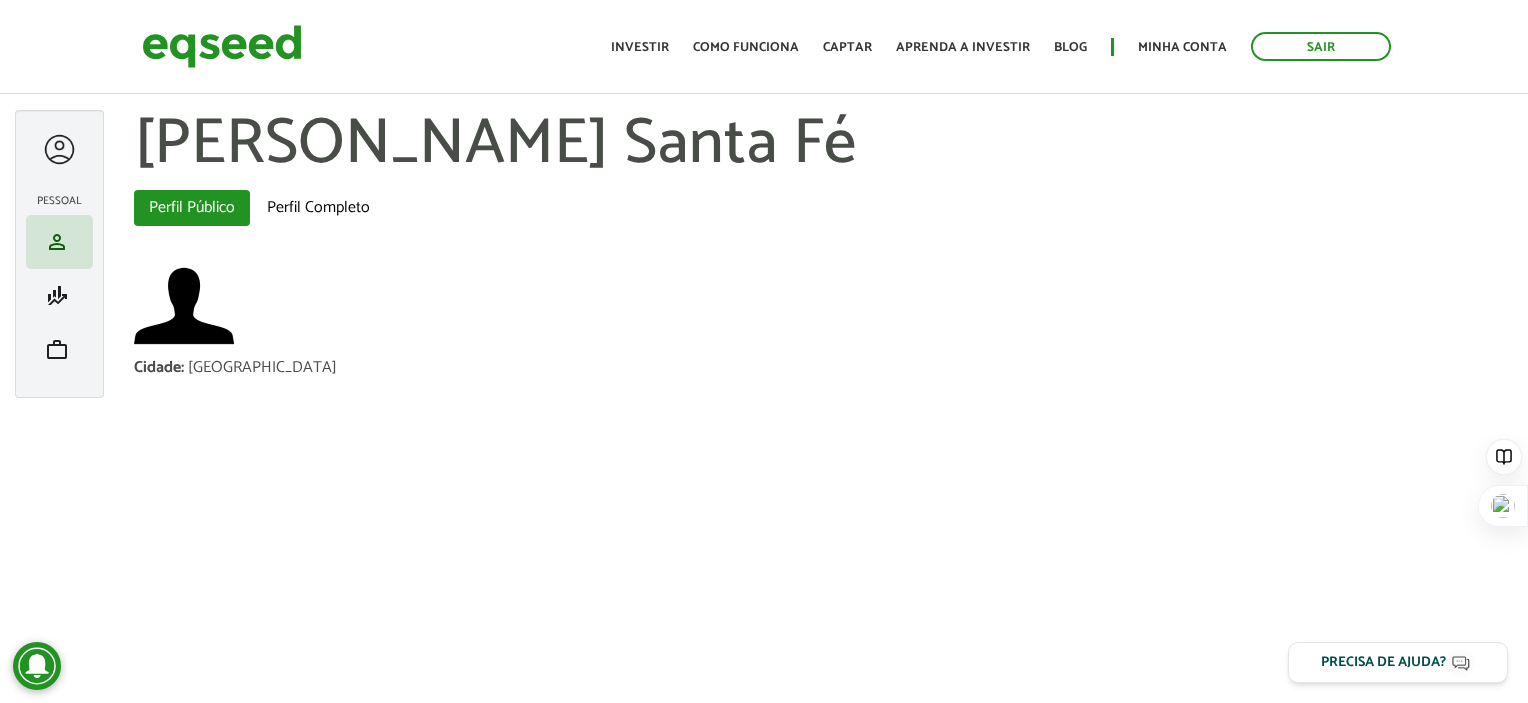 click at bounding box center (59, 149) 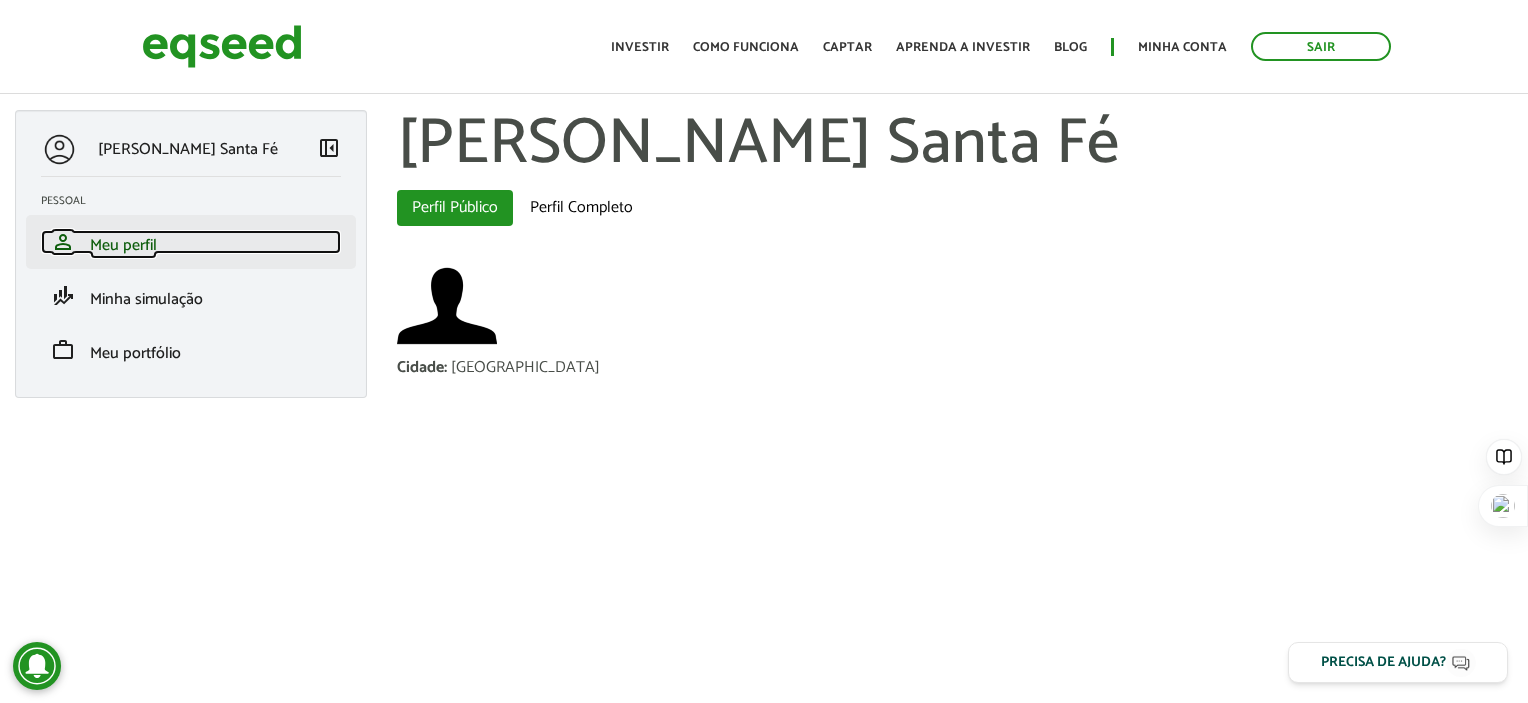 click on "Meu perfil" at bounding box center [123, 245] 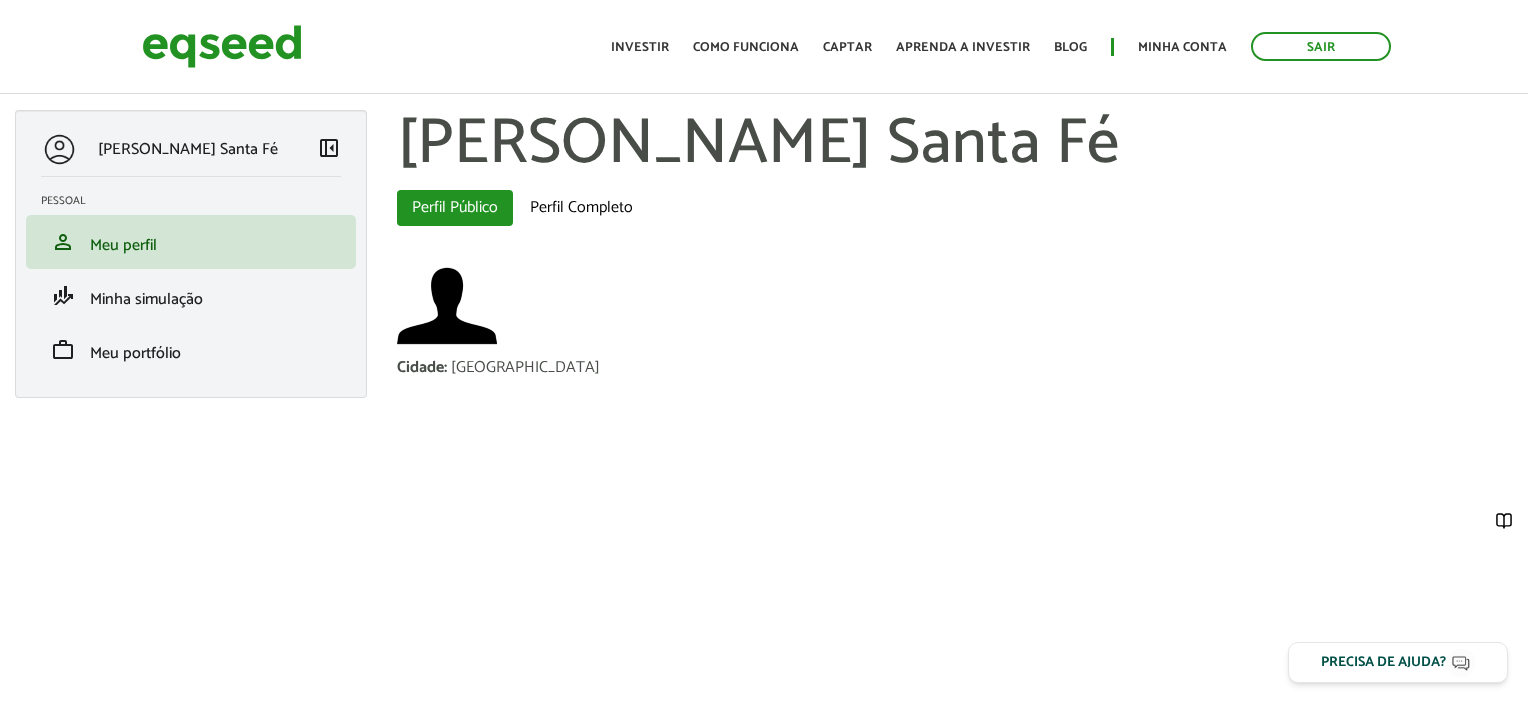 scroll, scrollTop: 0, scrollLeft: 0, axis: both 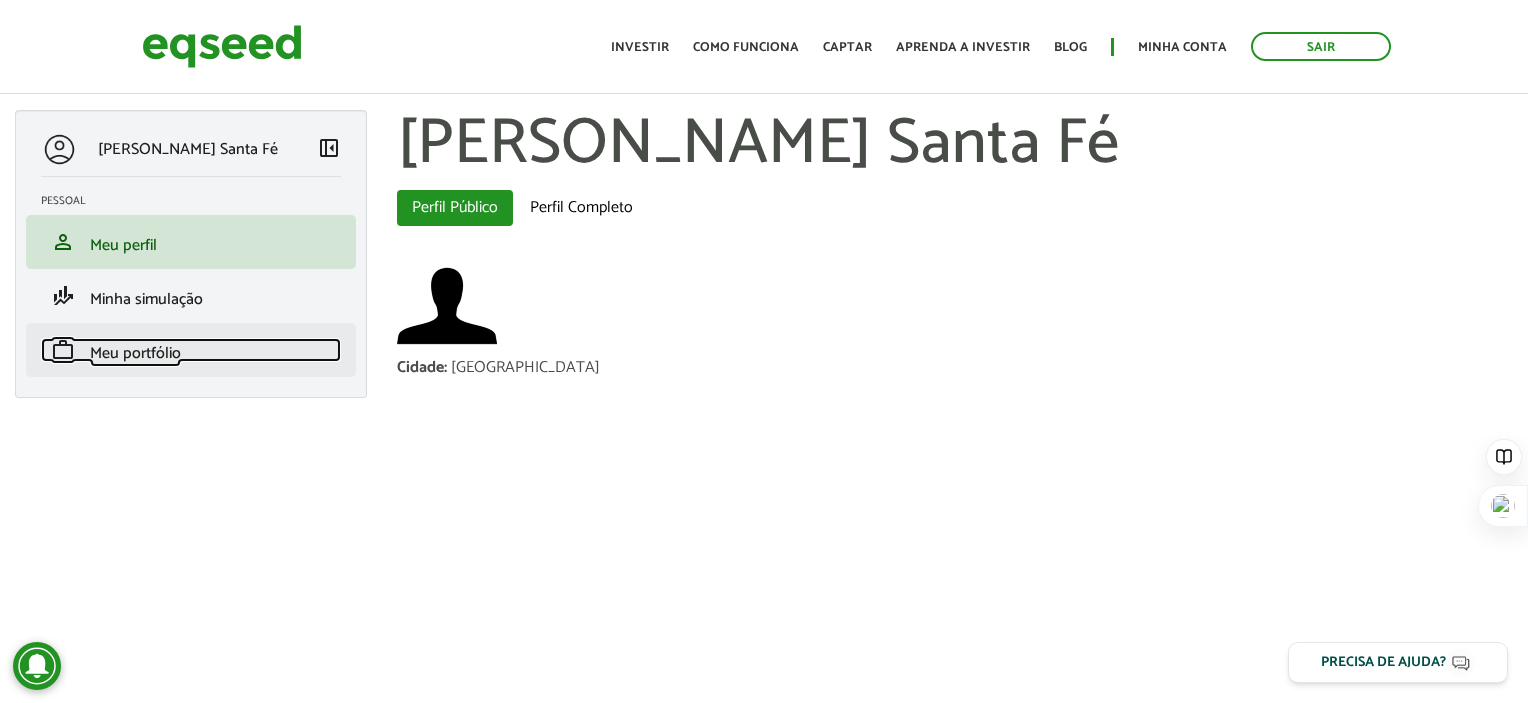 click on "Meu portfólio" at bounding box center (135, 353) 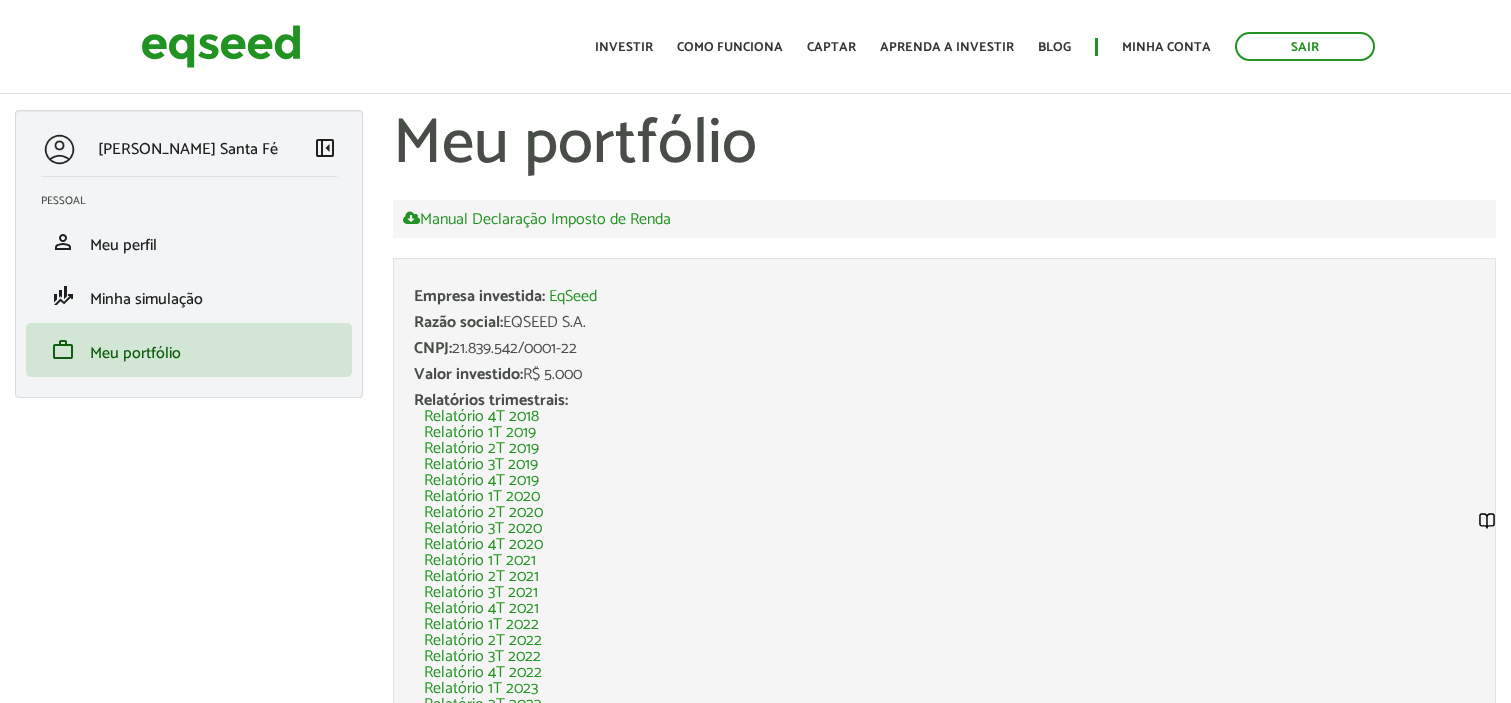 scroll, scrollTop: 0, scrollLeft: 0, axis: both 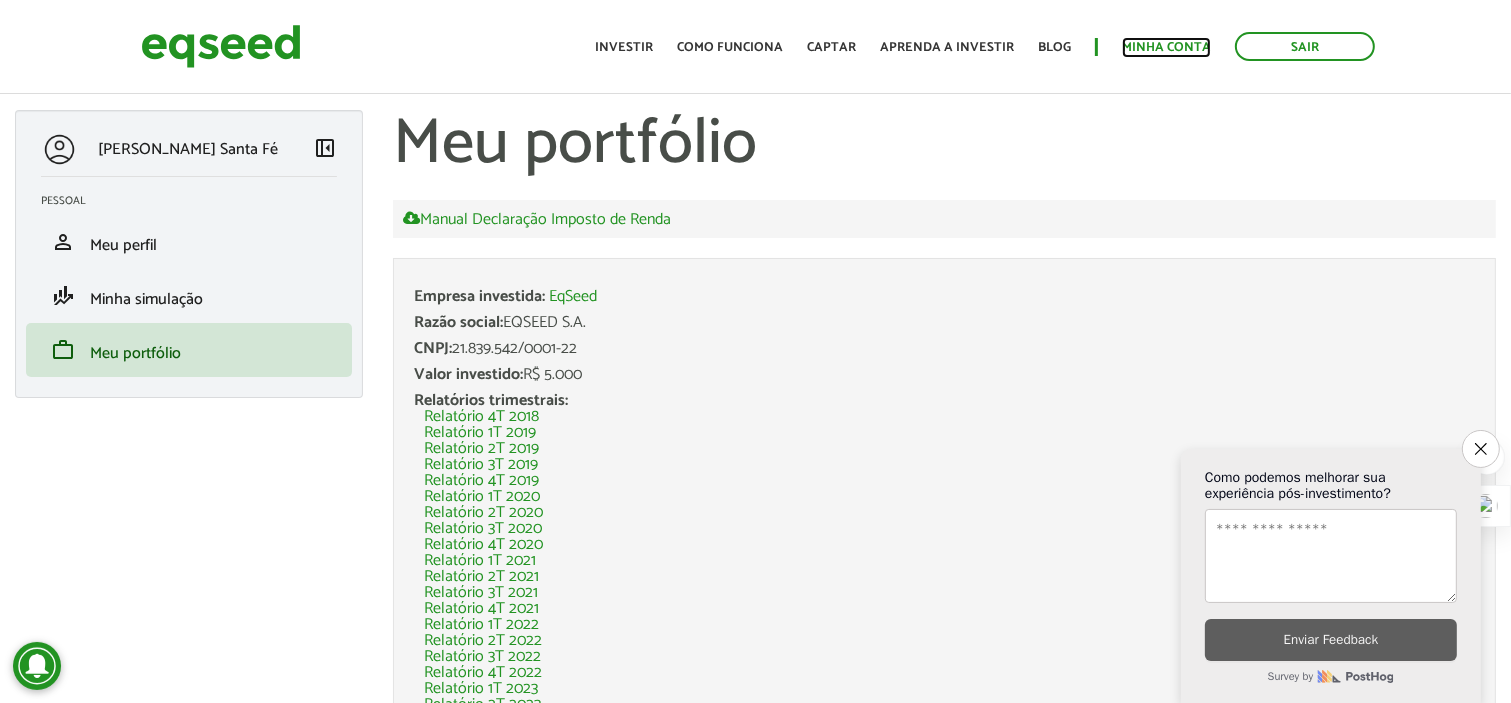 click on "Minha conta" at bounding box center [1166, 47] 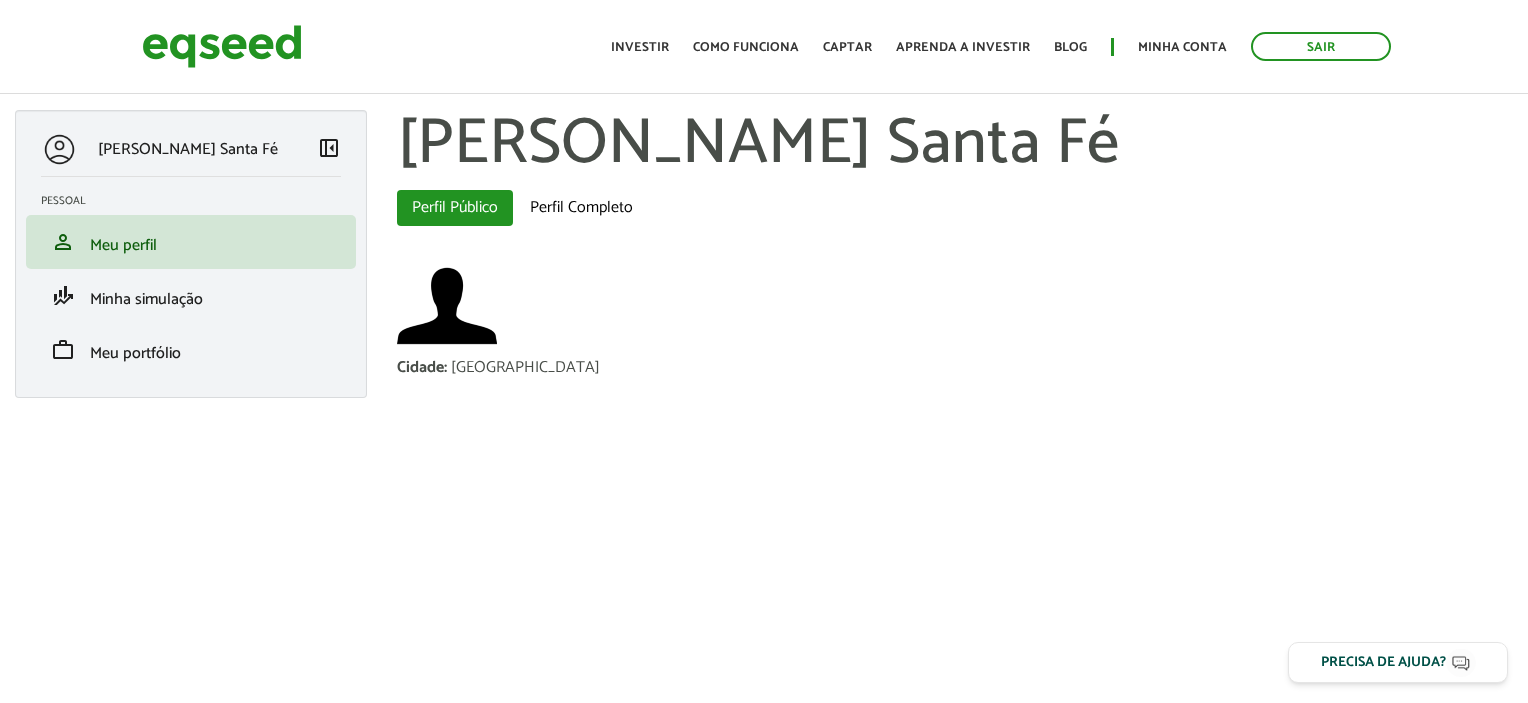 scroll, scrollTop: 0, scrollLeft: 0, axis: both 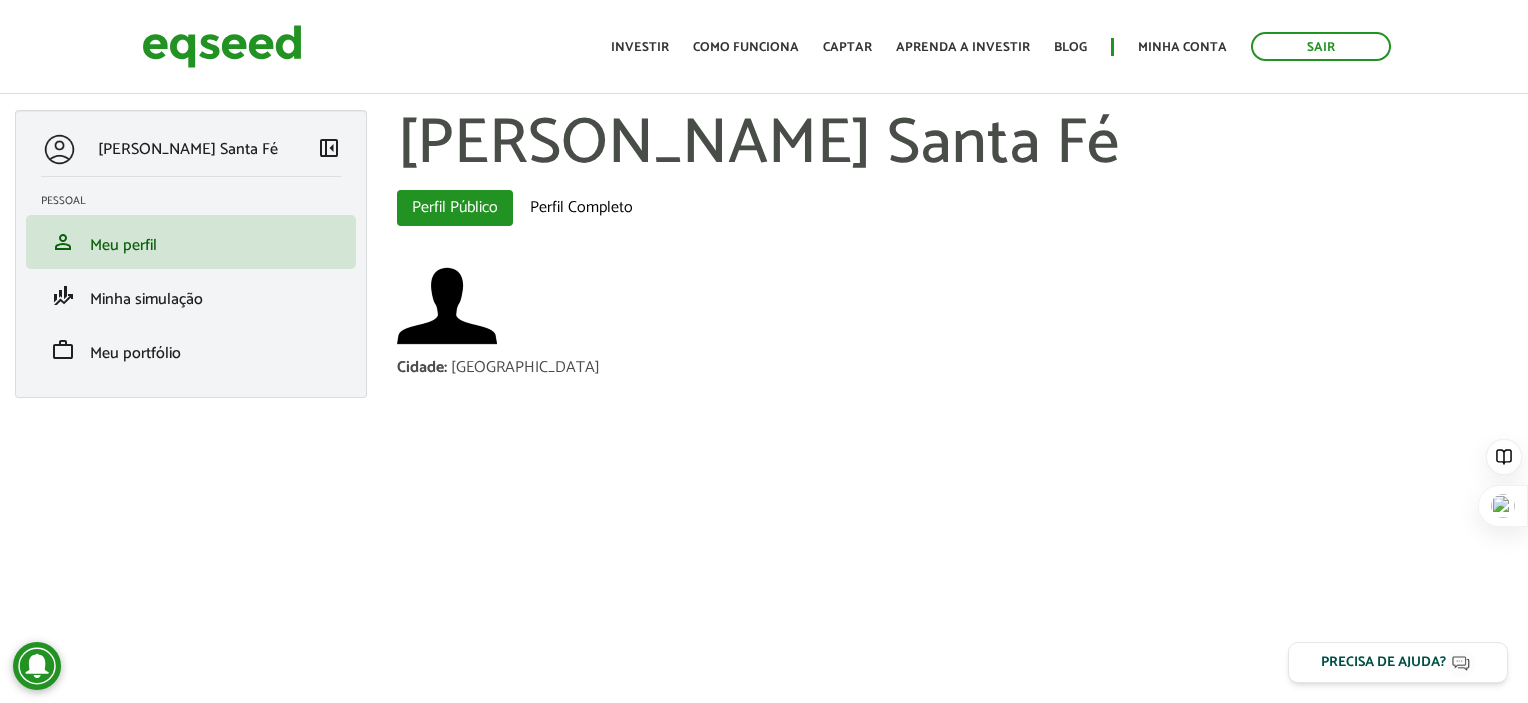 click at bounding box center (59, 149) 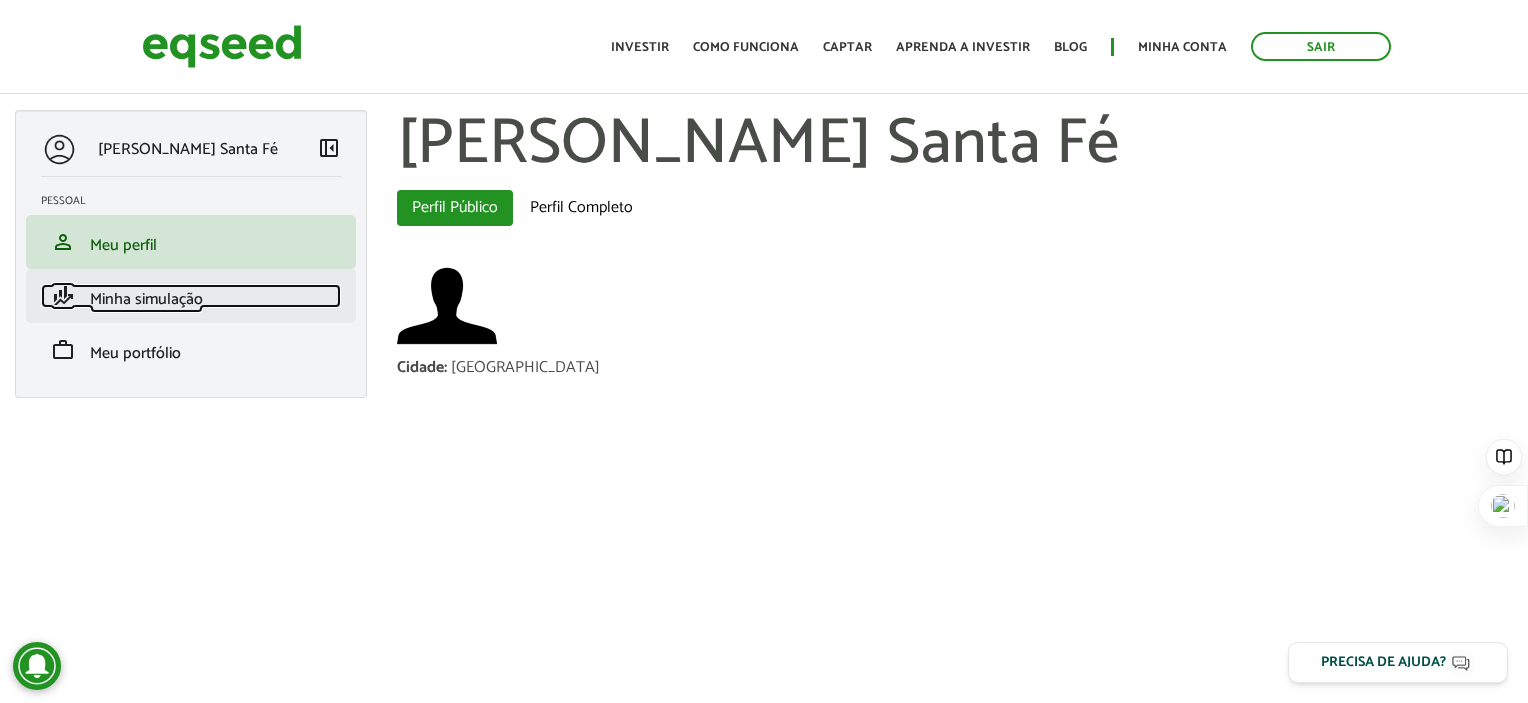click on "Minha simulação" at bounding box center (146, 299) 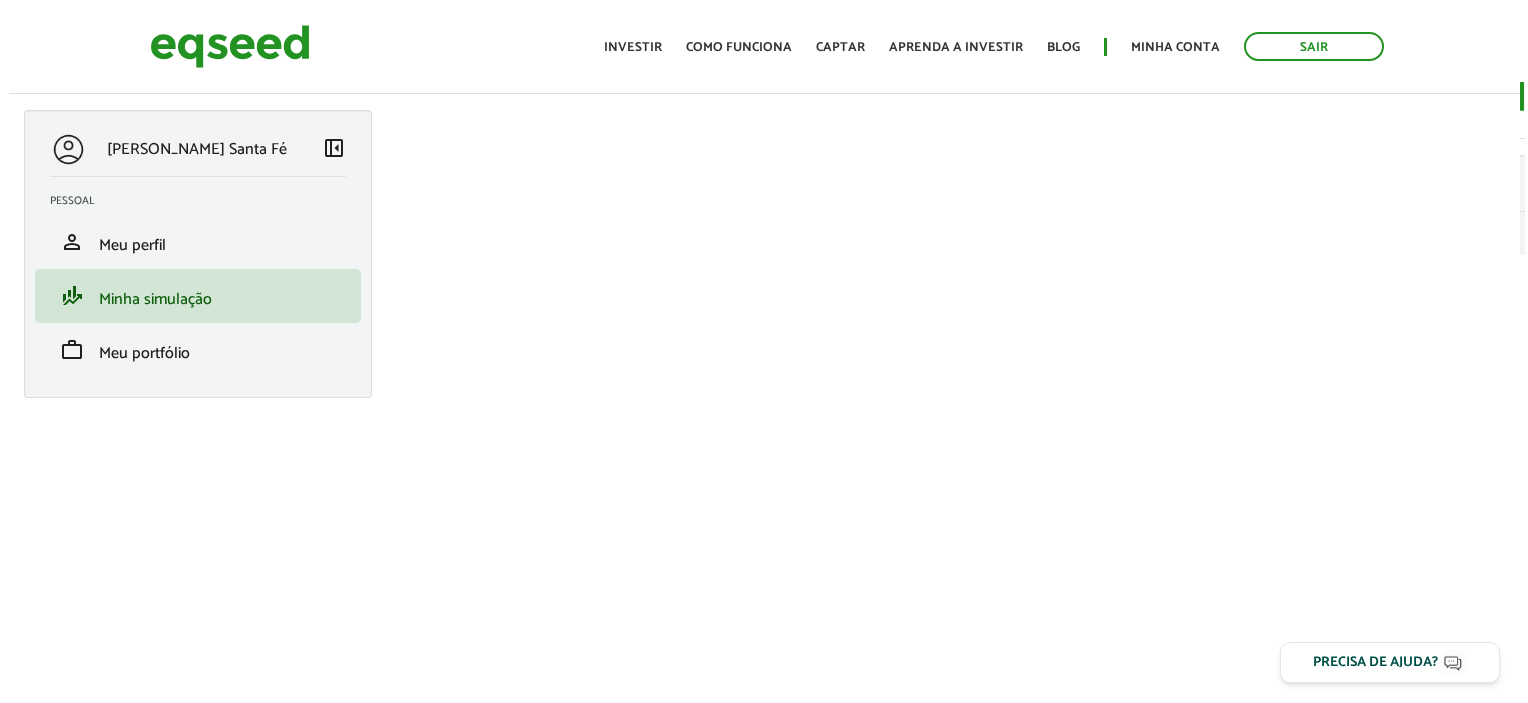 scroll, scrollTop: 0, scrollLeft: 0, axis: both 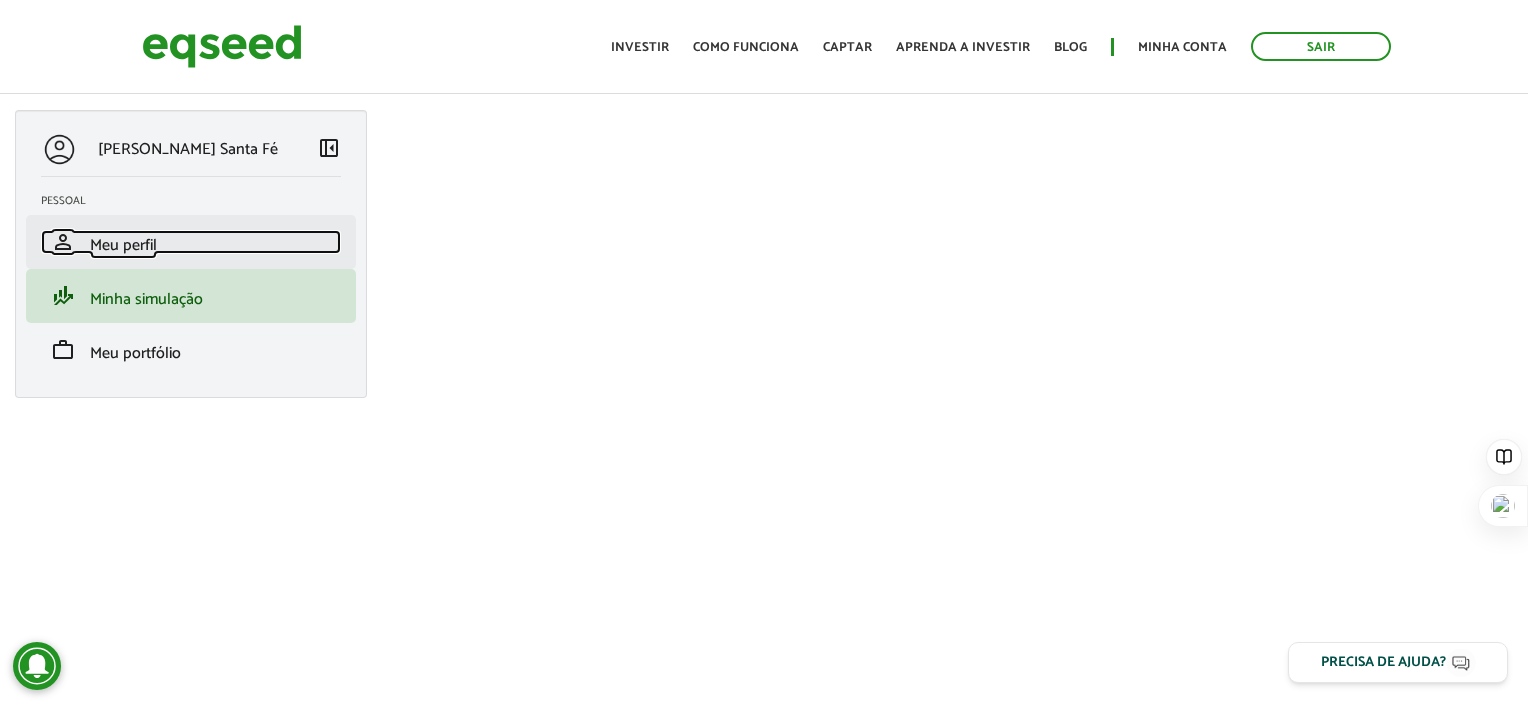 click on "Meu perfil" at bounding box center [123, 245] 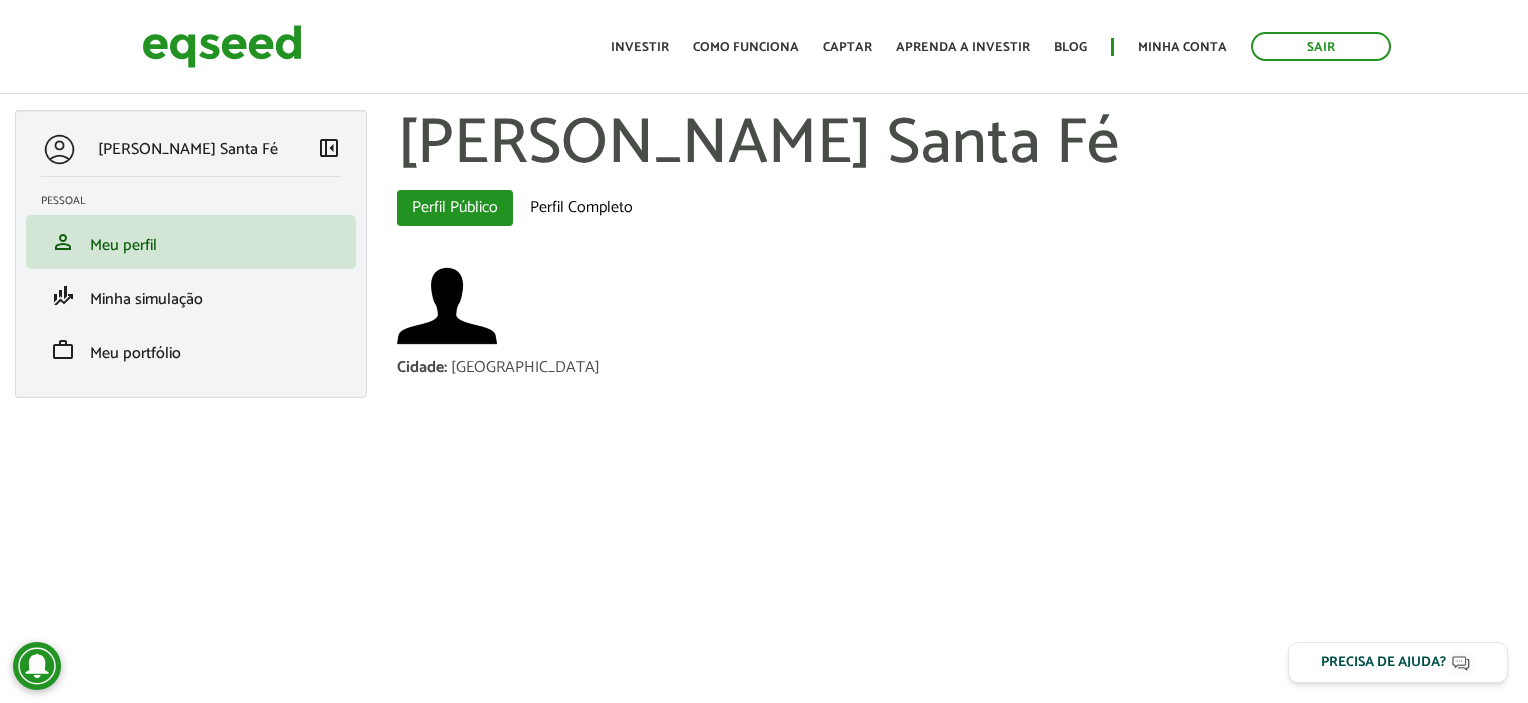scroll, scrollTop: 0, scrollLeft: 0, axis: both 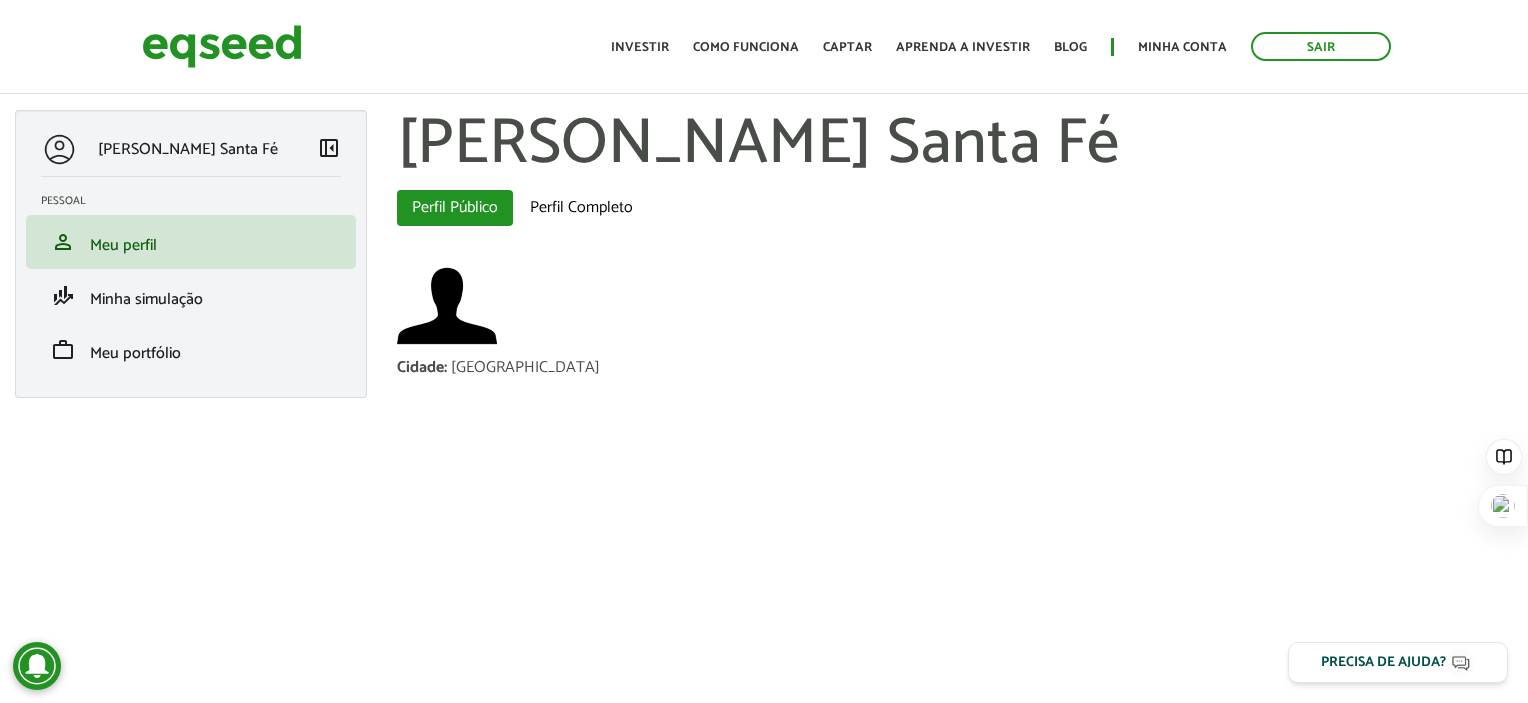 click at bounding box center (59, 149) 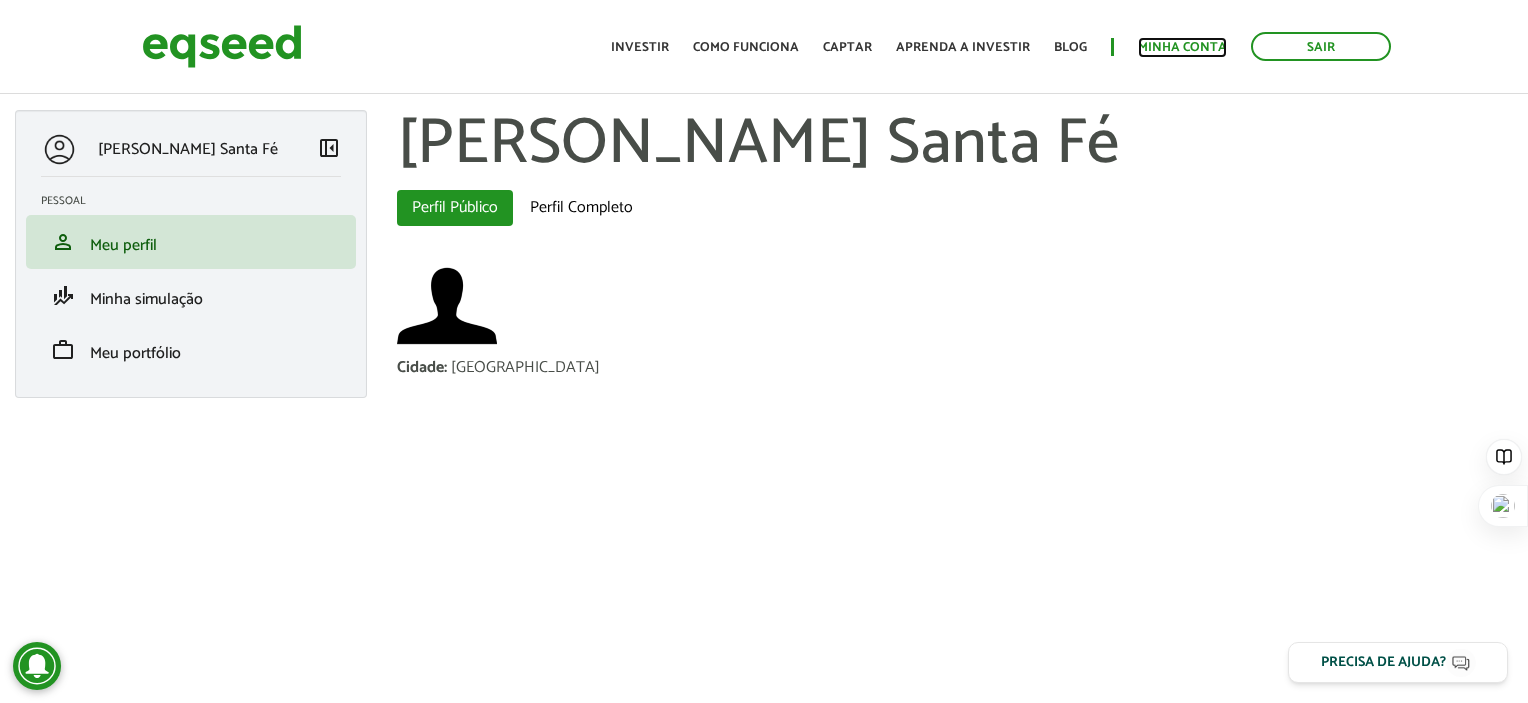 click on "Minha conta" at bounding box center [1182, 47] 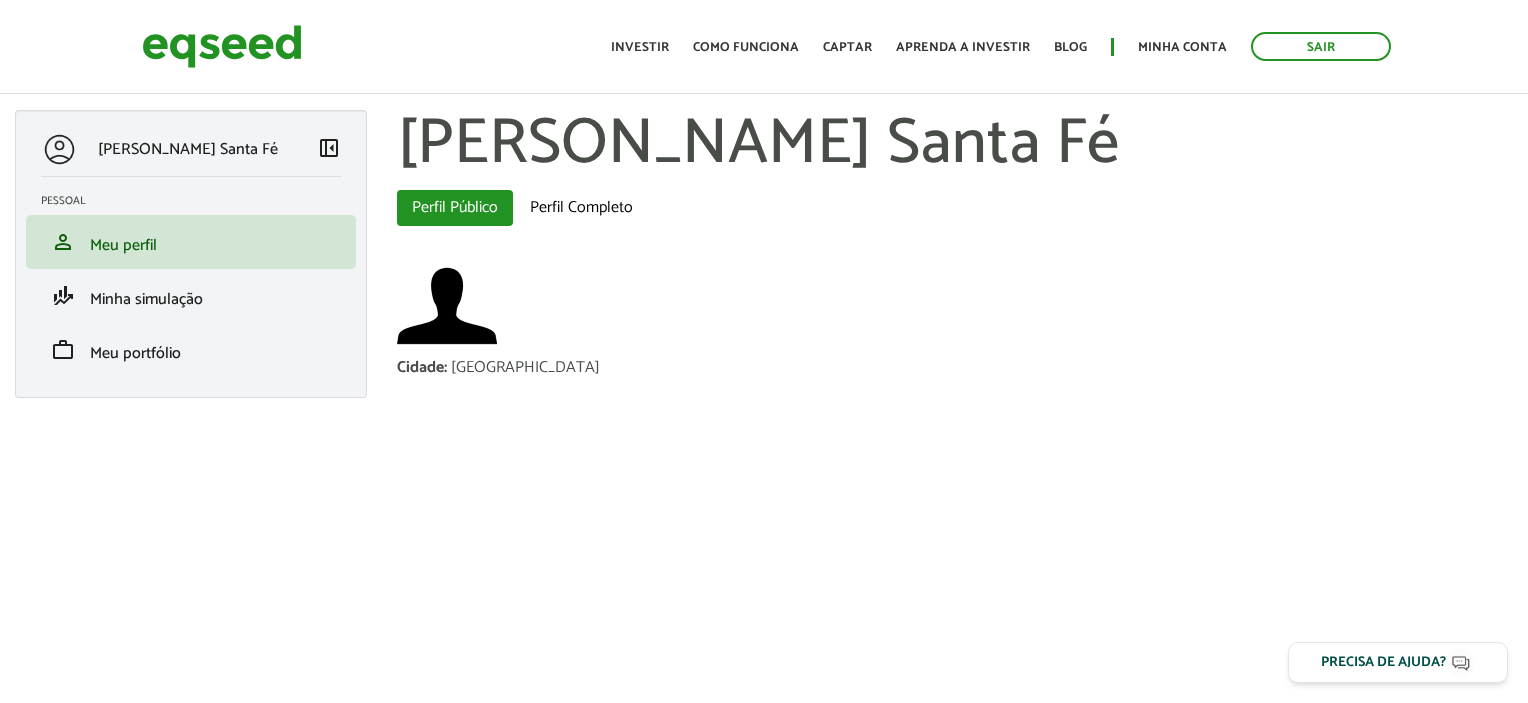 scroll, scrollTop: 0, scrollLeft: 0, axis: both 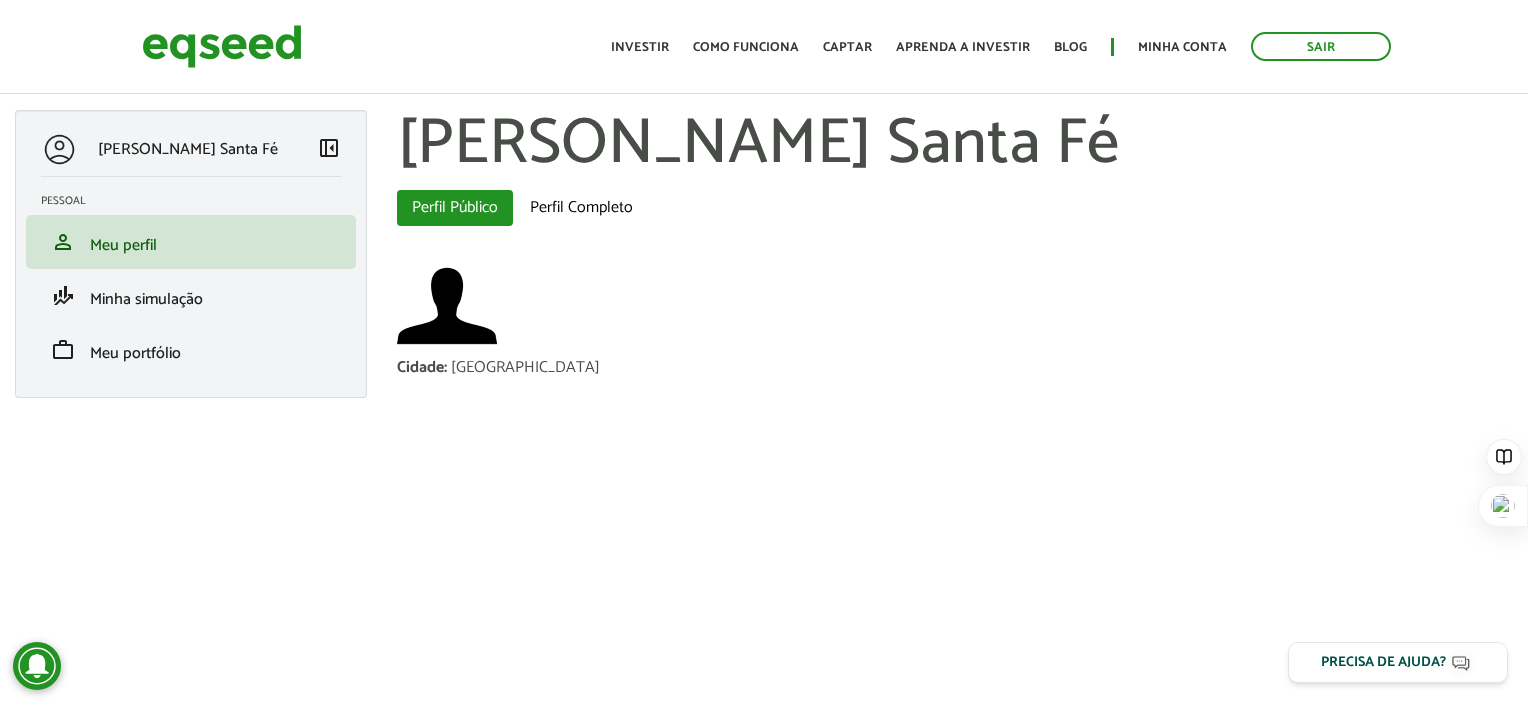 click on "[PERSON_NAME] Santa Fé" at bounding box center [955, 145] 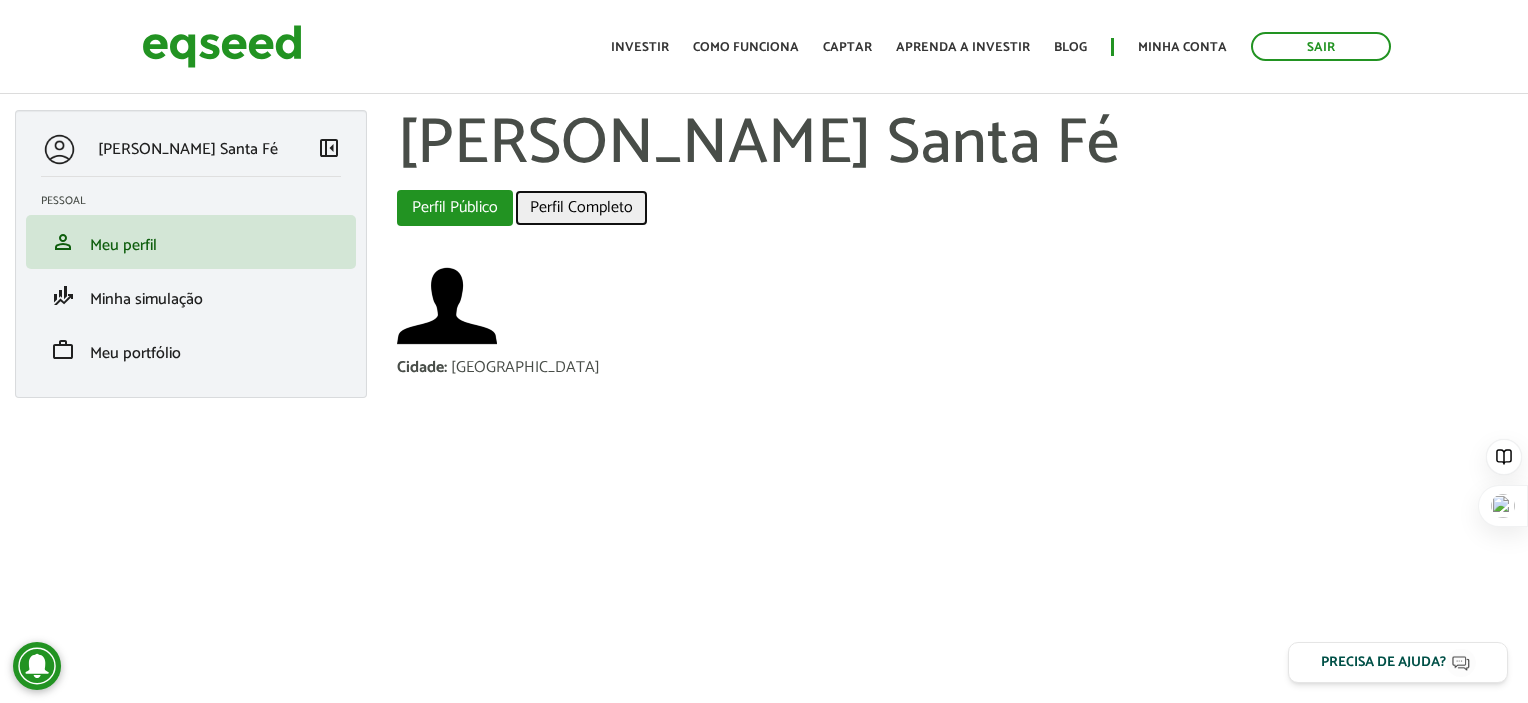 click on "Perfil Completo" at bounding box center [581, 208] 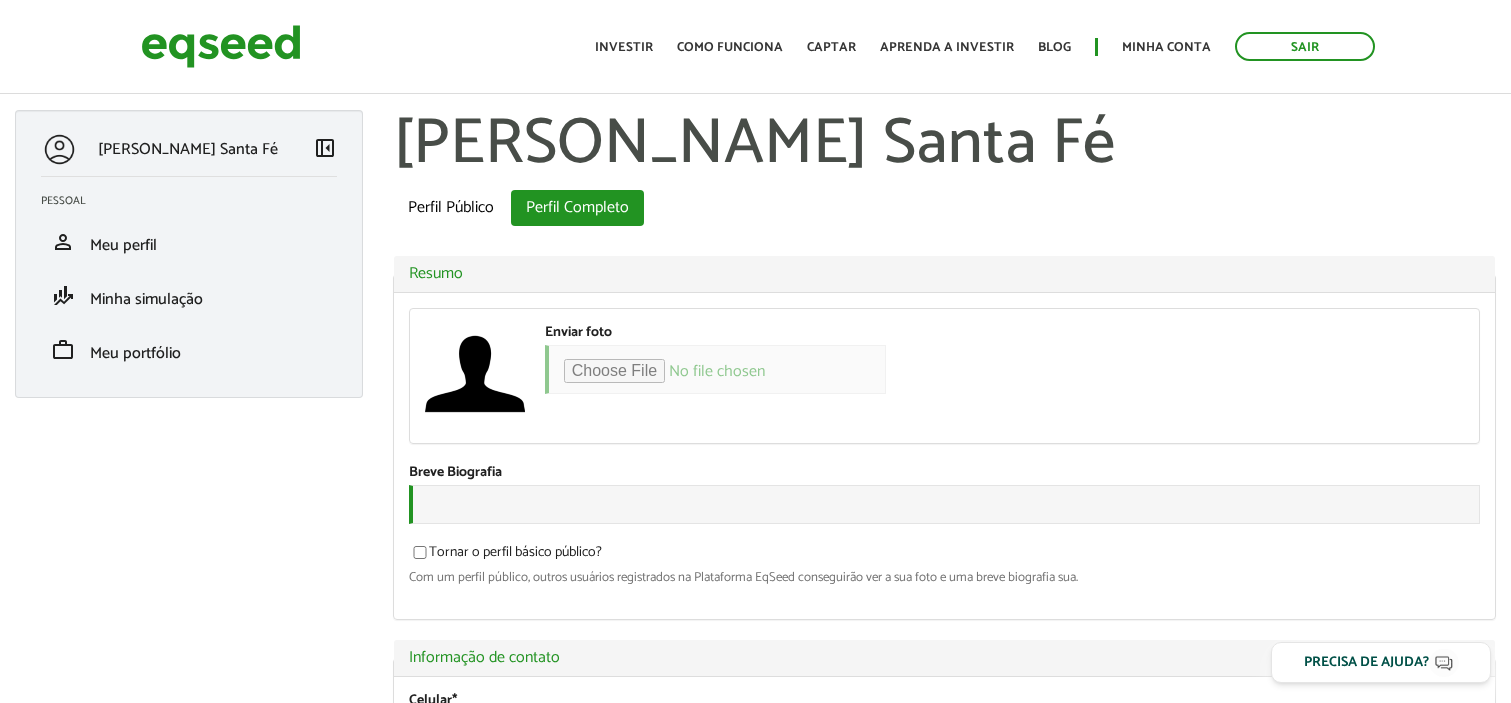 scroll, scrollTop: 0, scrollLeft: 0, axis: both 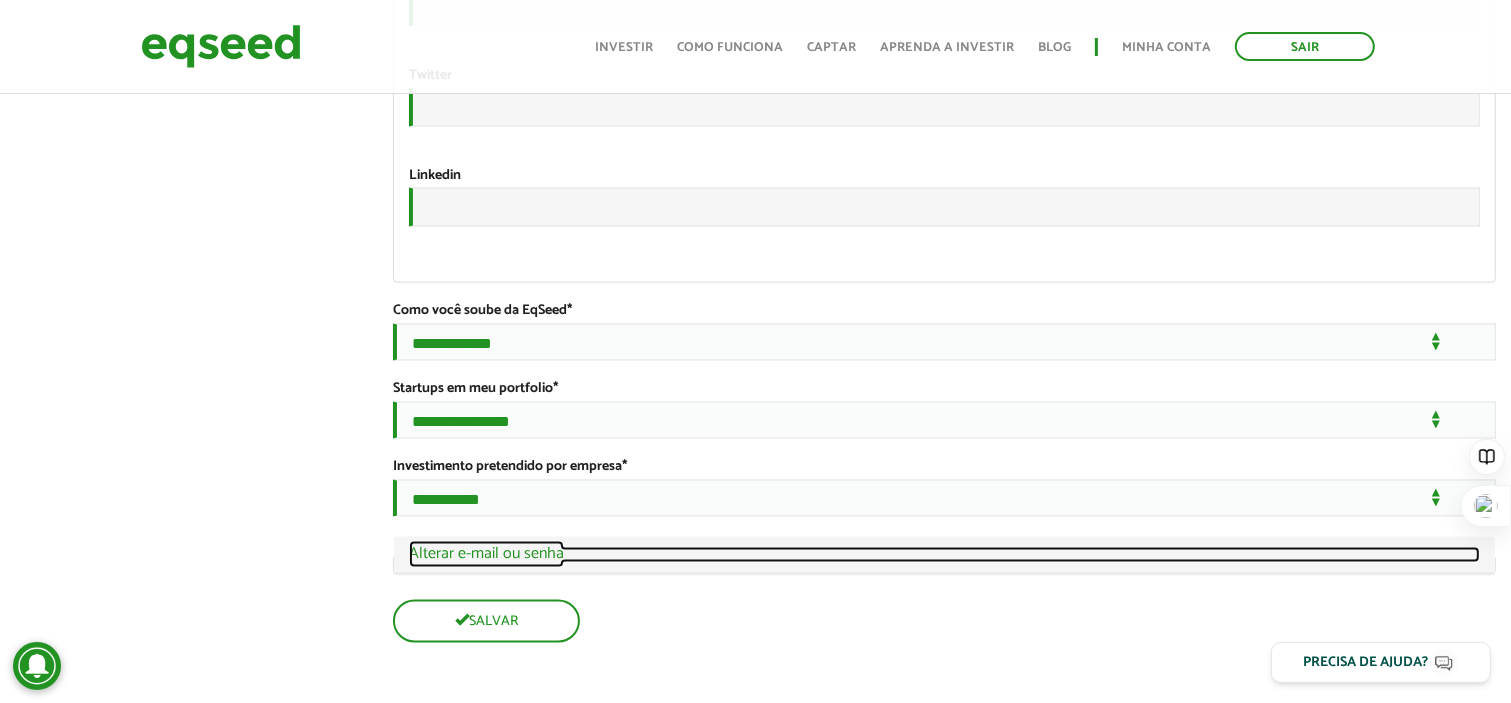 click on "Ocultar Alterar e-mail ou senha" at bounding box center (944, 555) 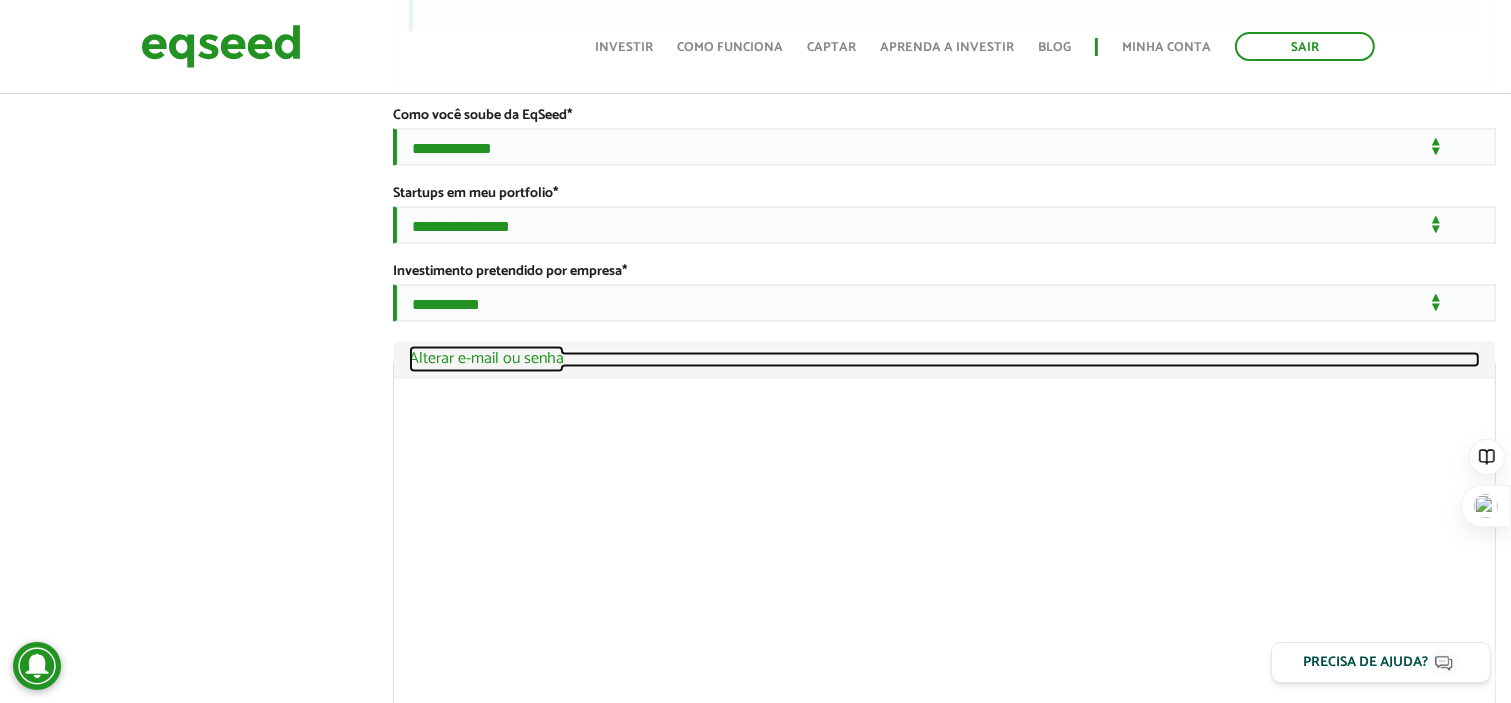 scroll, scrollTop: 4152, scrollLeft: 0, axis: vertical 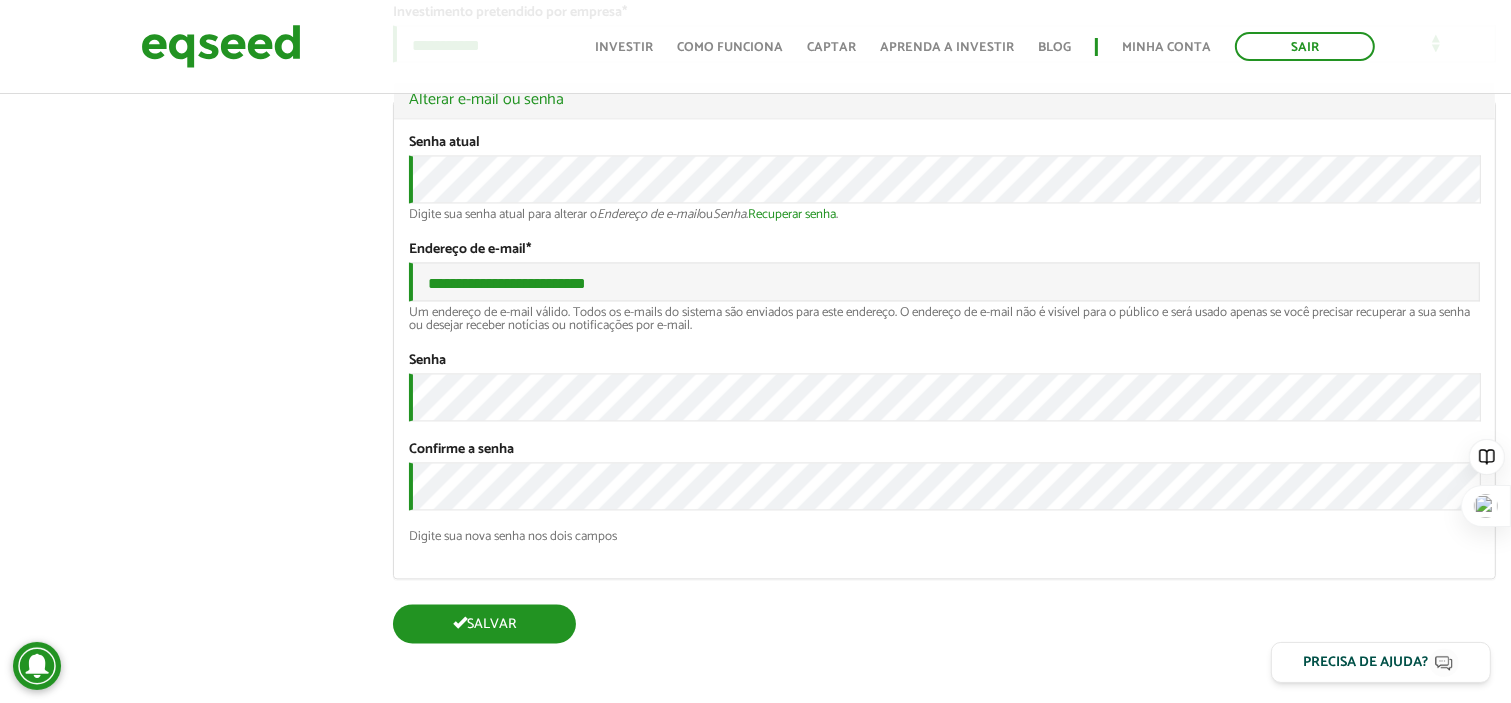 click on "Salvar" at bounding box center (484, 623) 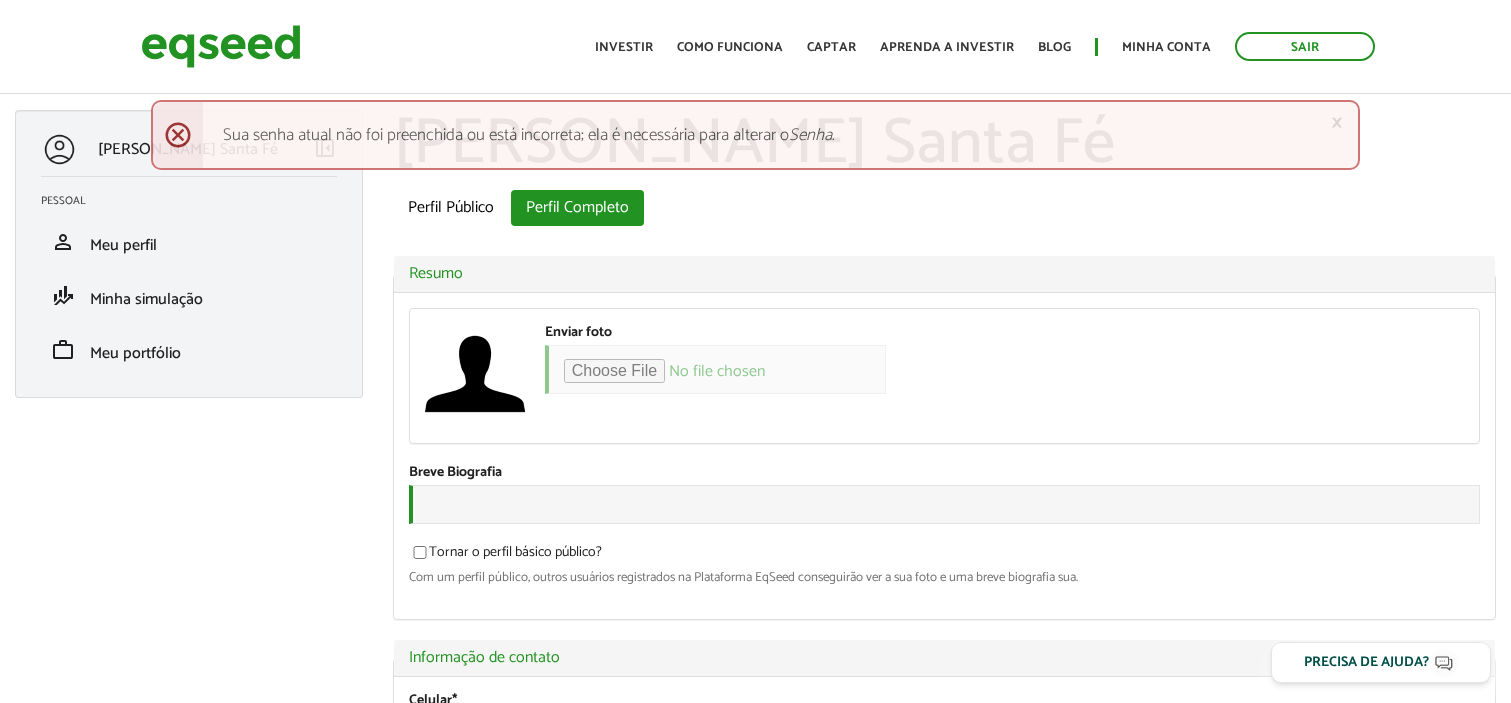 scroll, scrollTop: 0, scrollLeft: 0, axis: both 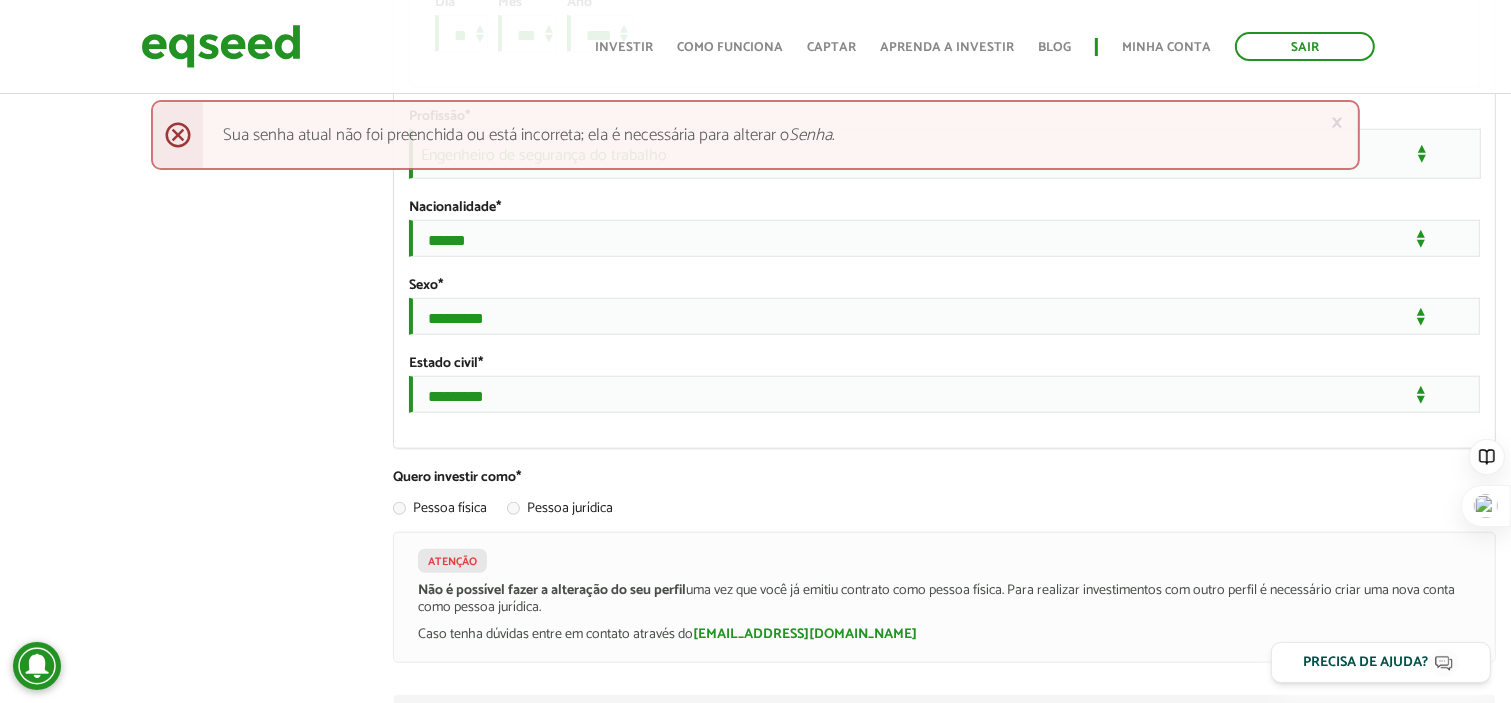 click on "×
Menssagem de erro
Sua senha atual não foi preenchida ou está incorreta; ela é necessária para alterar o  Senha ." at bounding box center (755, 135) 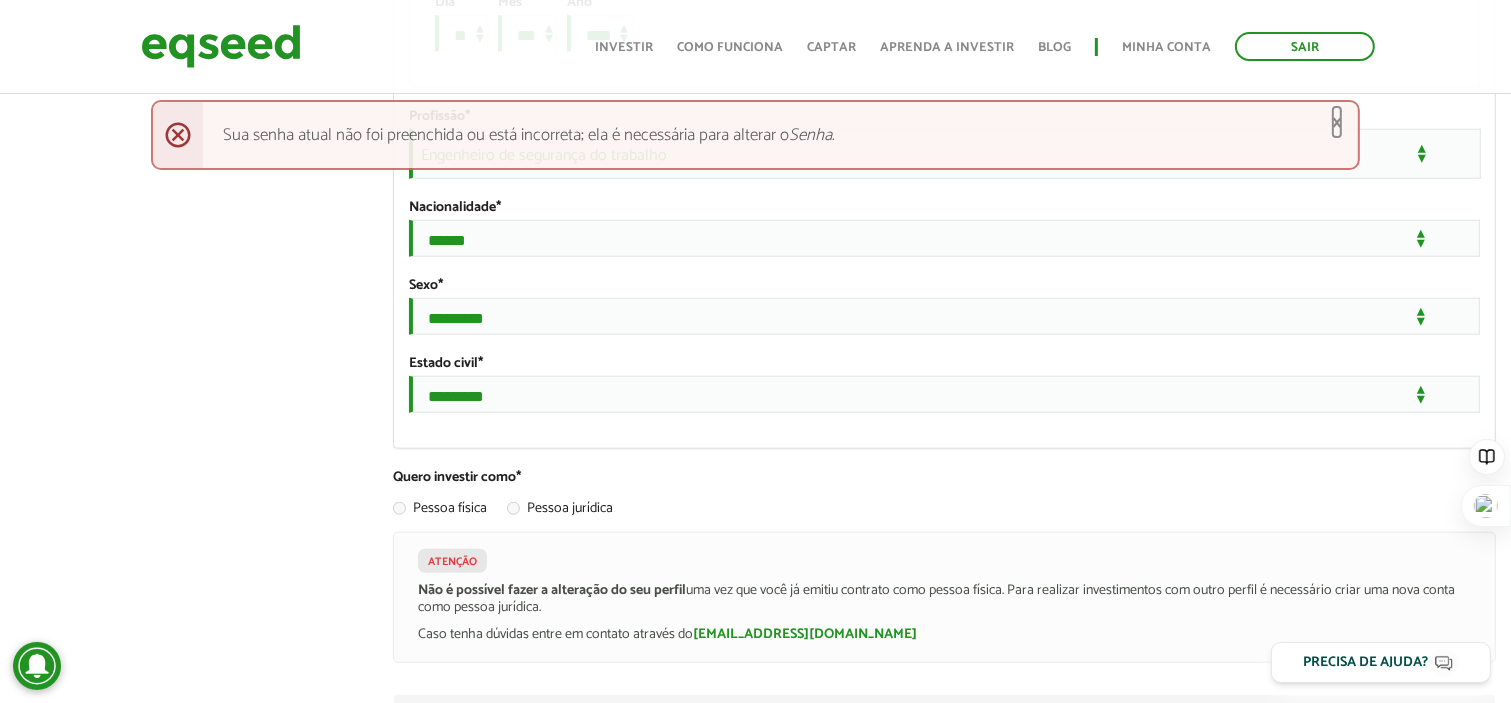 click on "×" at bounding box center [1337, 122] 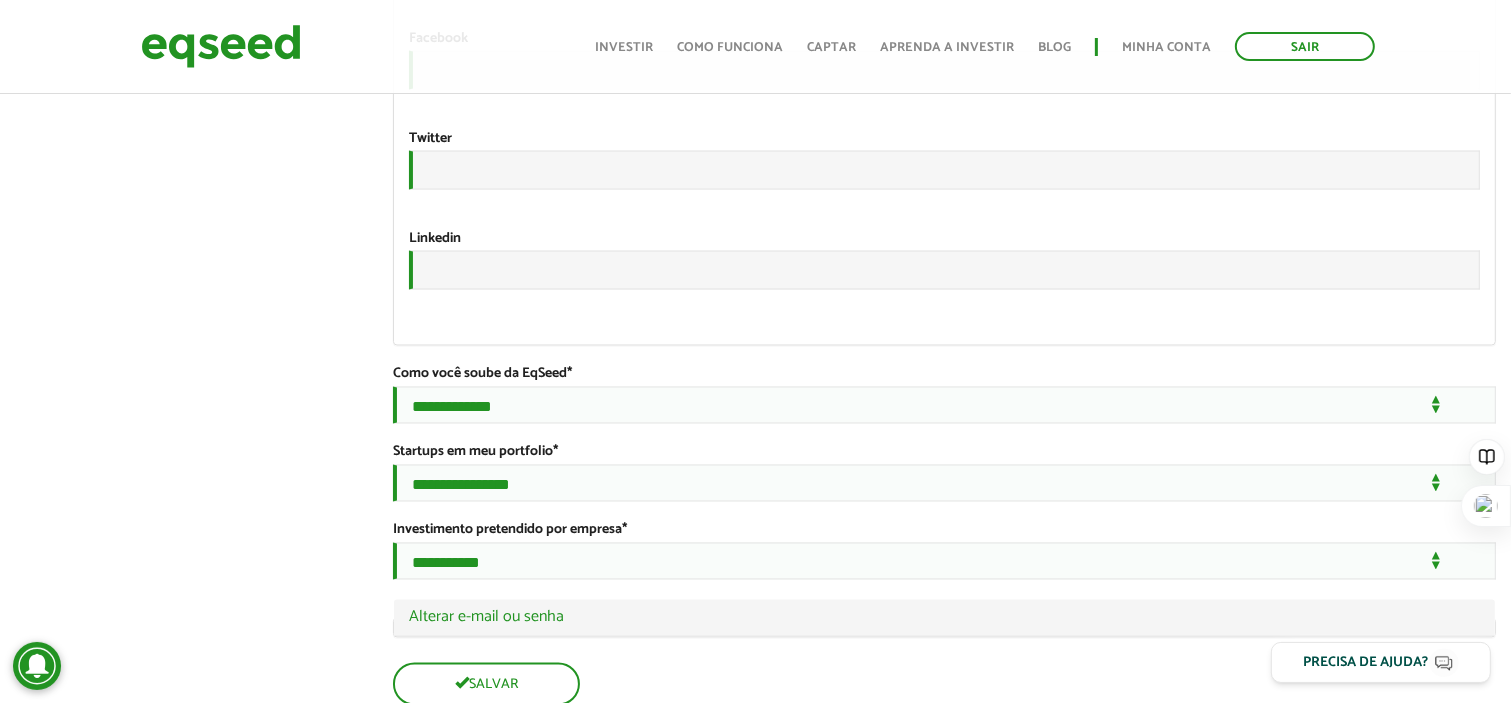 scroll, scrollTop: 3758, scrollLeft: 0, axis: vertical 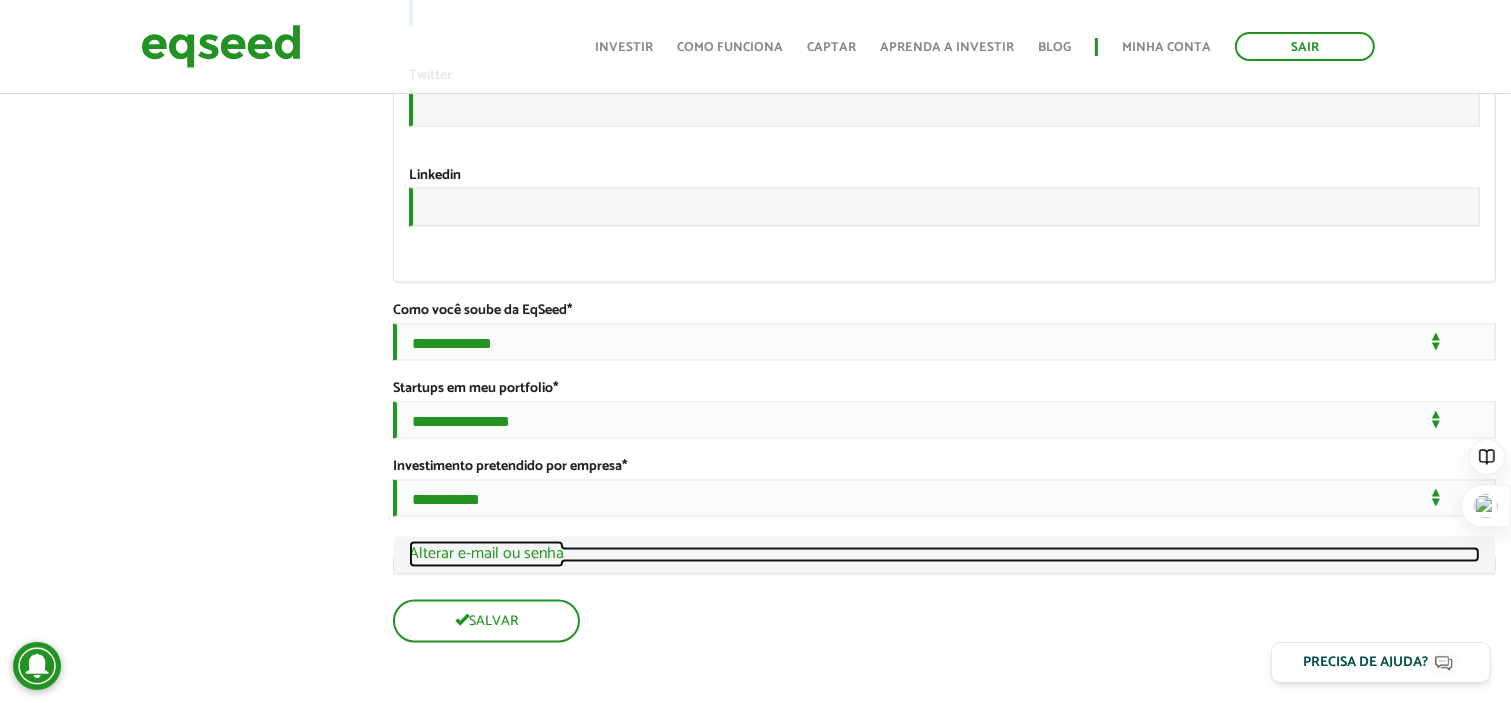 click on "Ocultar Alterar e-mail ou senha" at bounding box center [944, 555] 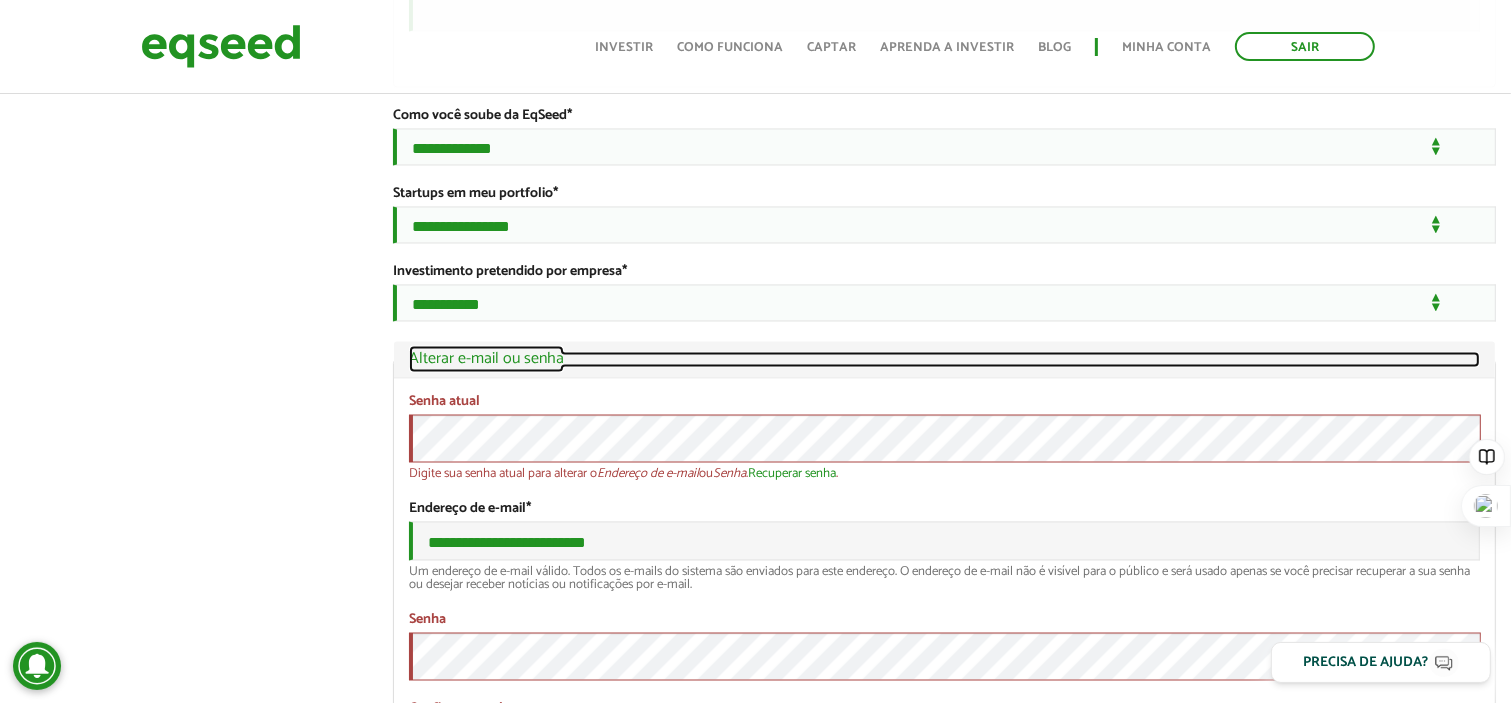 scroll, scrollTop: 4152, scrollLeft: 0, axis: vertical 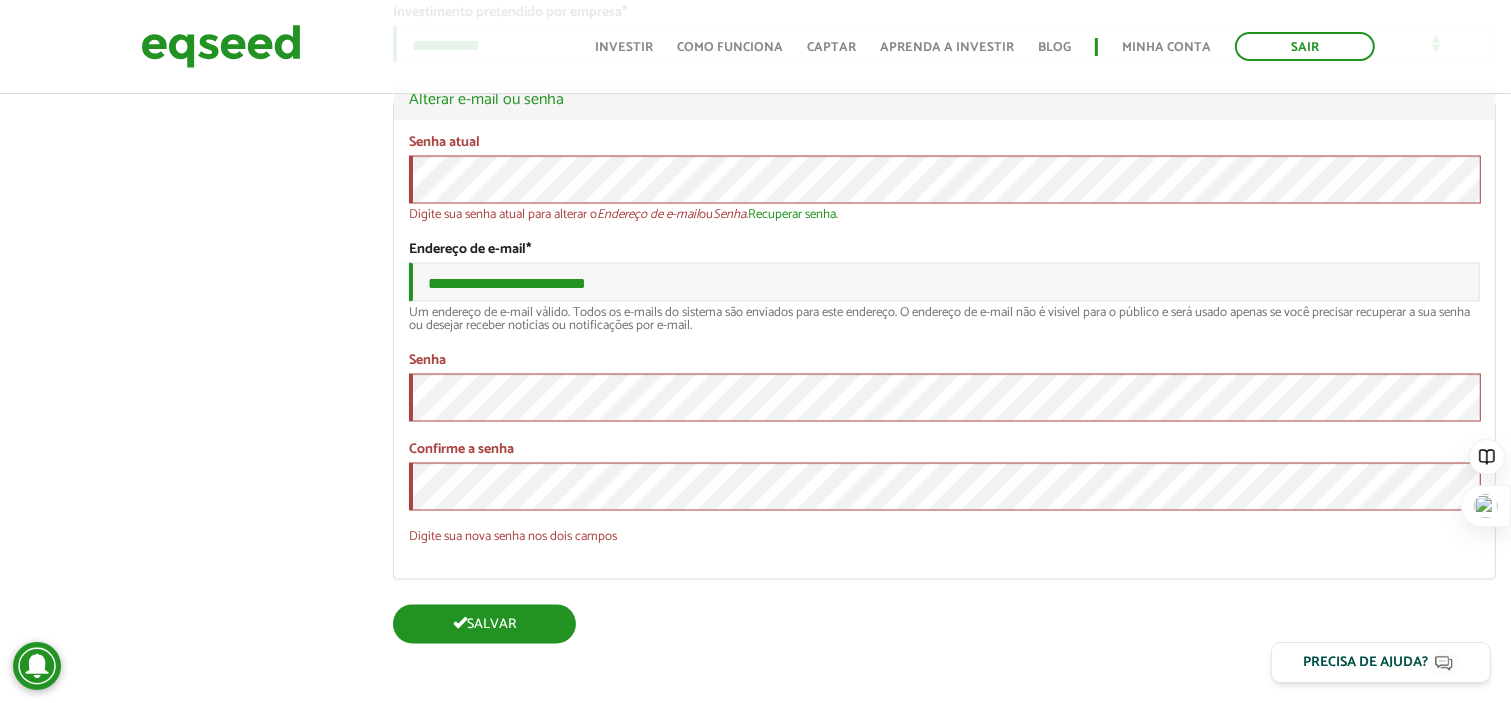 click on "Salvar" at bounding box center (484, 623) 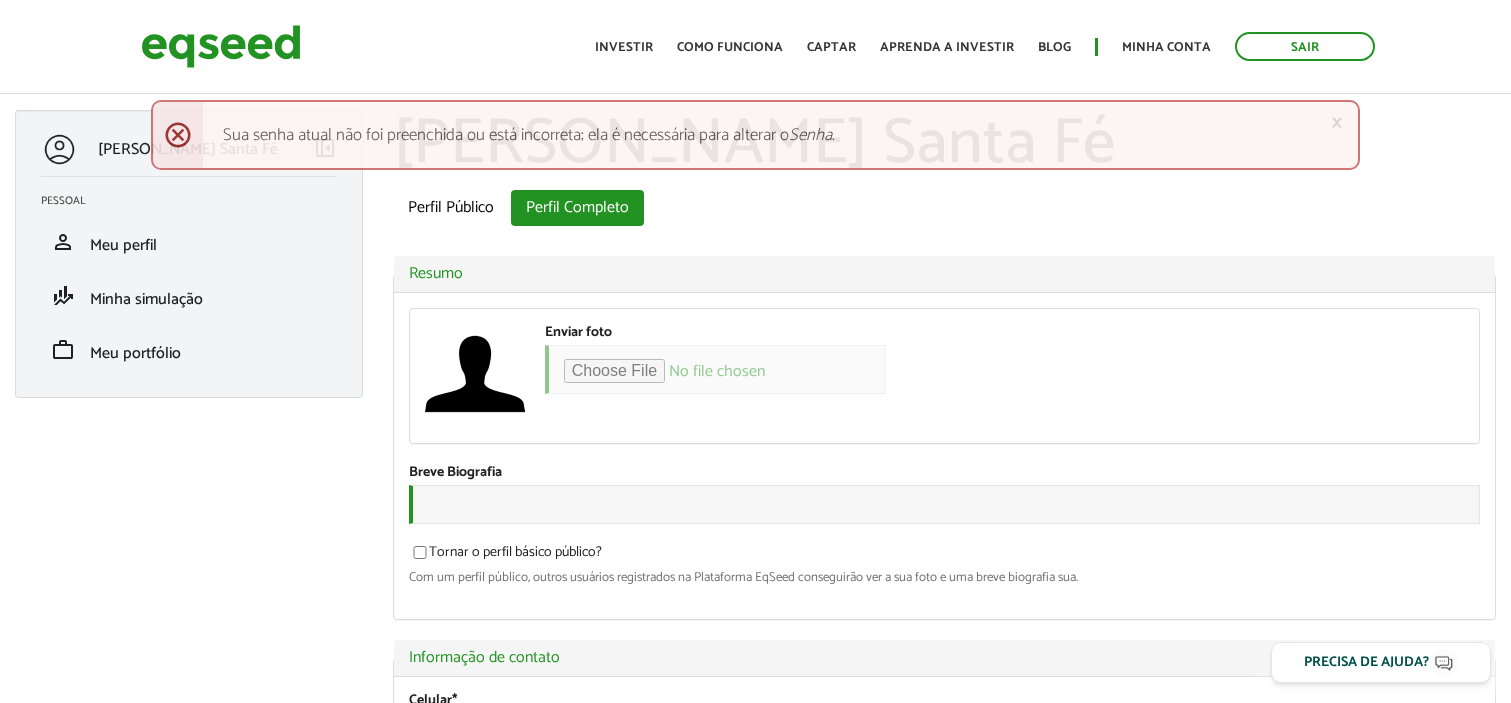 scroll, scrollTop: 0, scrollLeft: 0, axis: both 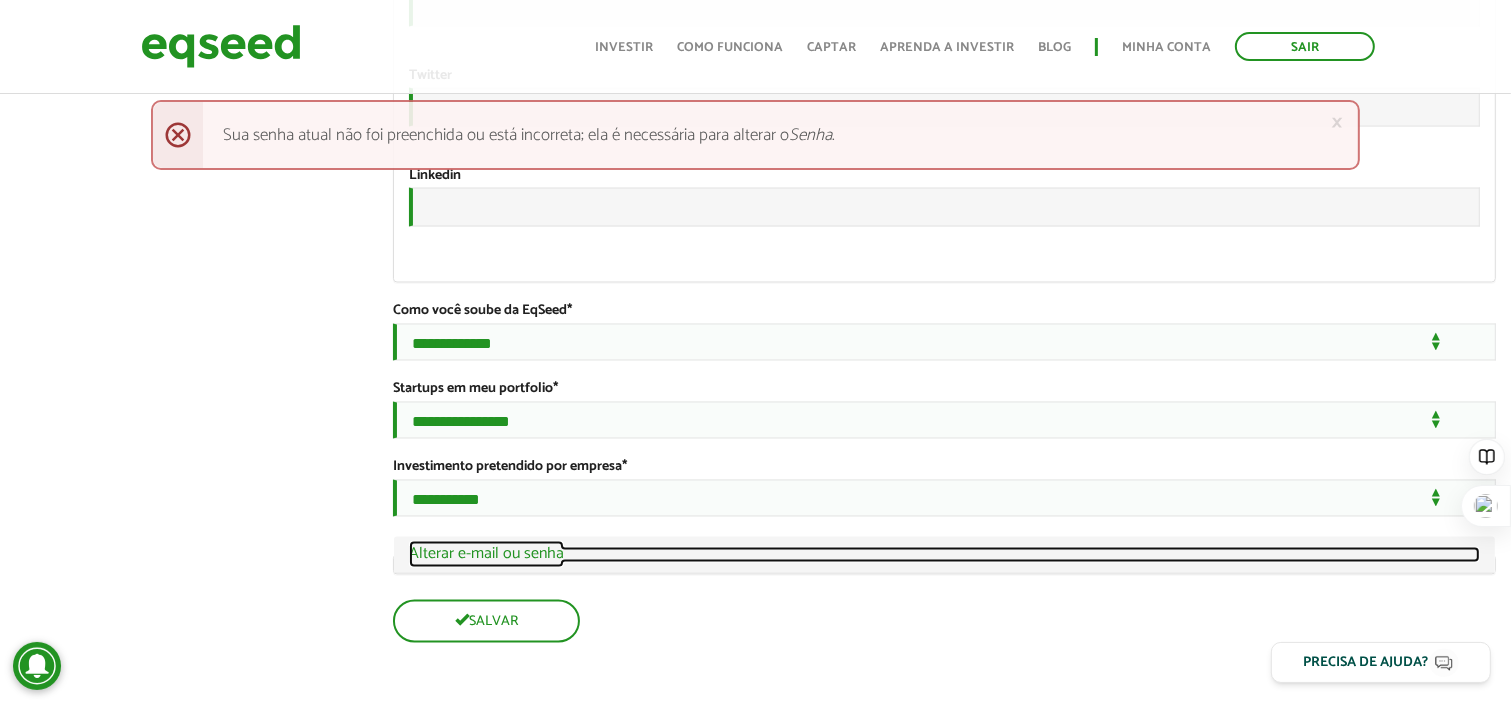 click on "Ocultar Alterar e-mail ou senha" at bounding box center (944, 555) 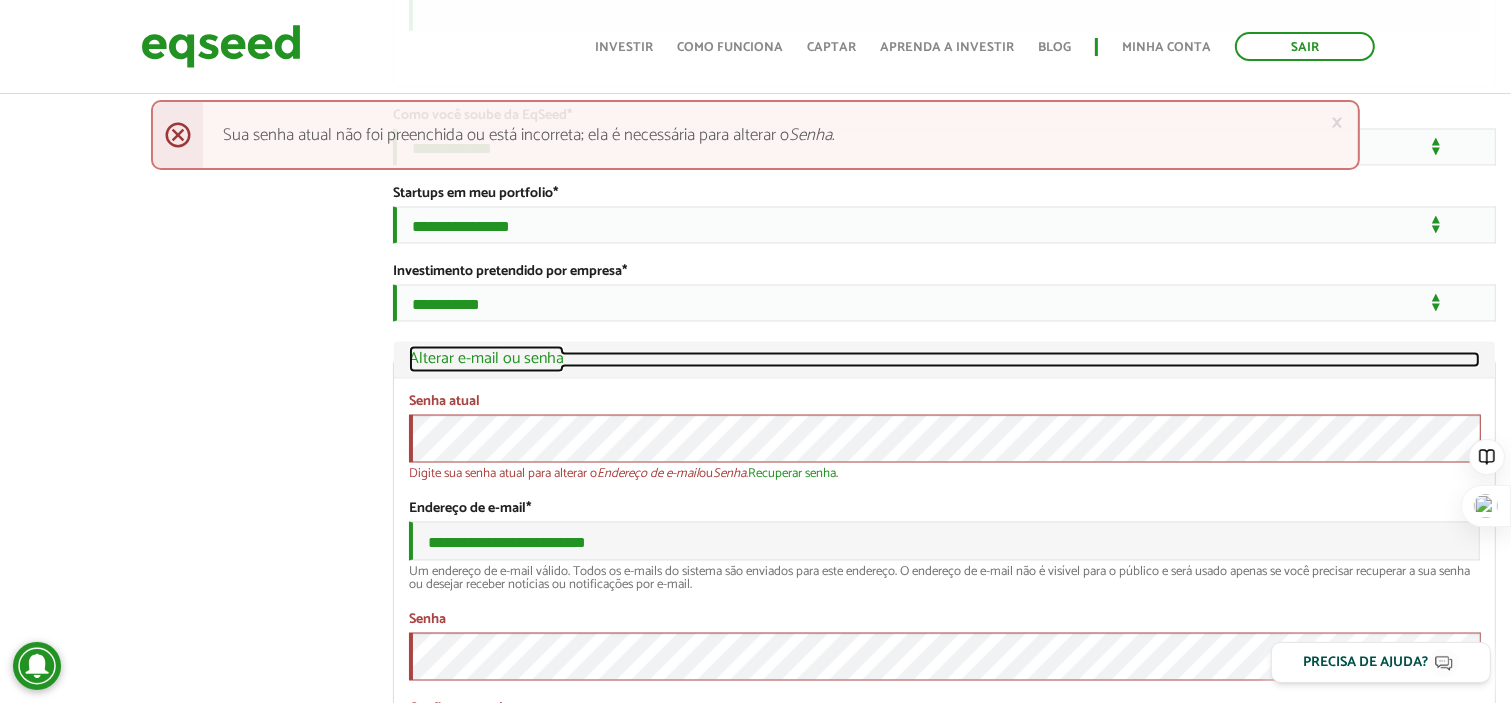 scroll, scrollTop: 4152, scrollLeft: 0, axis: vertical 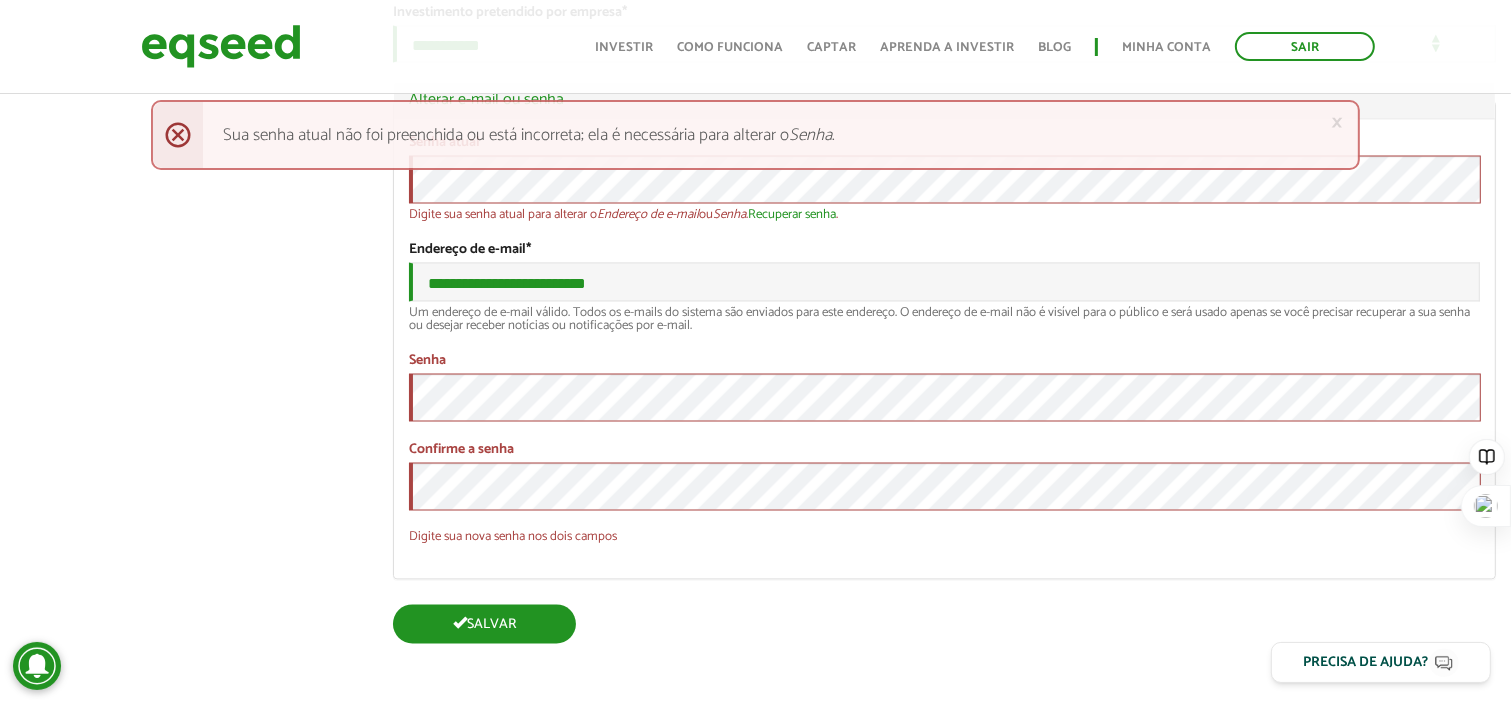 click on "Salvar" at bounding box center [484, 623] 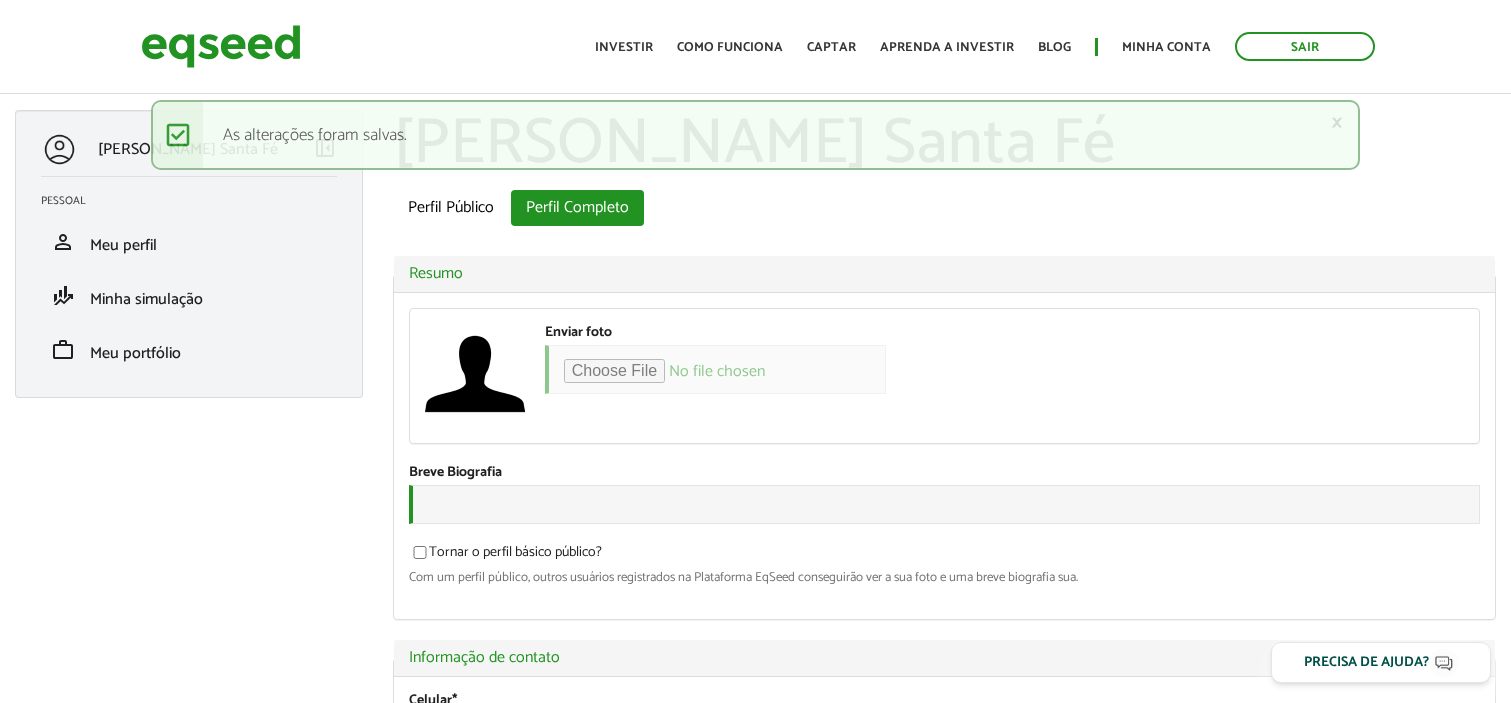 scroll, scrollTop: 0, scrollLeft: 0, axis: both 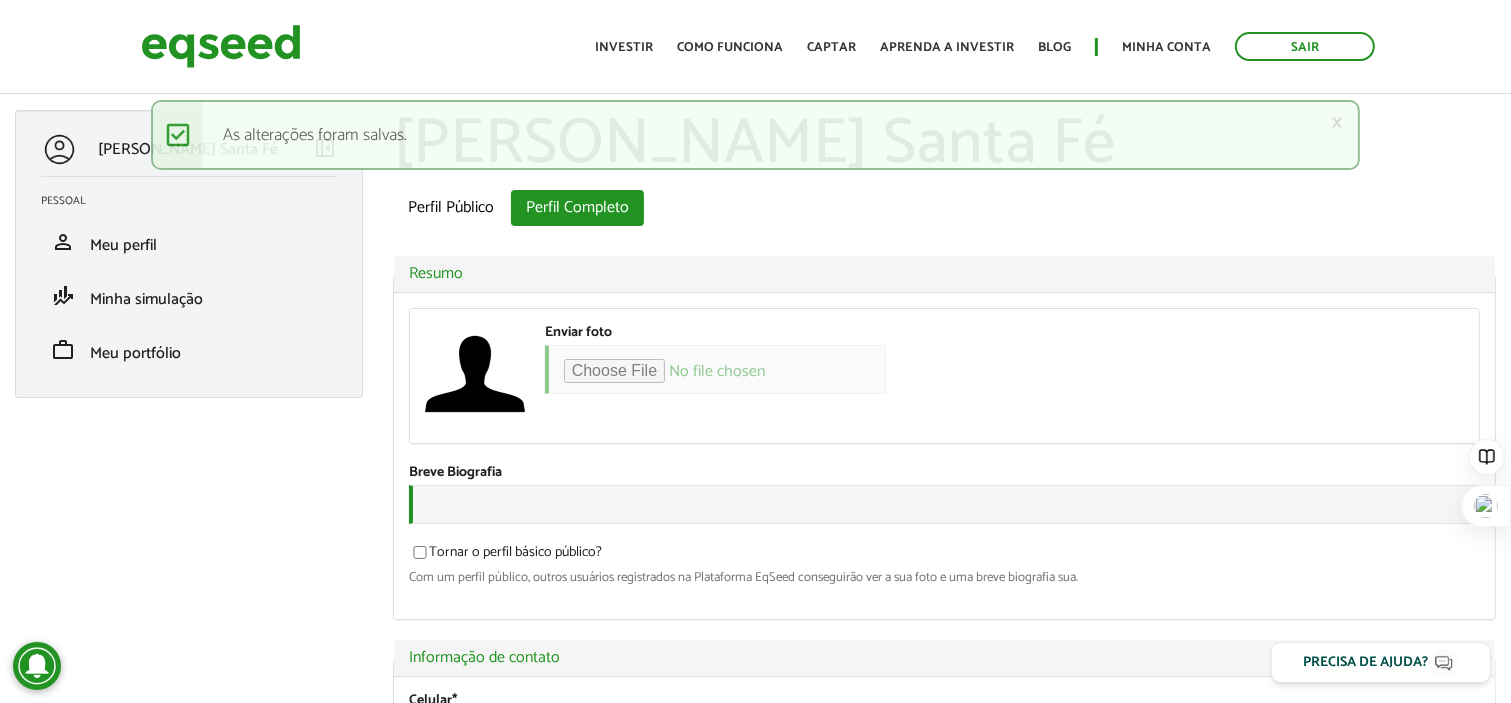 click on "Enviar foto
Seu rosto virtual ou imagem. Imagens maiores que 1024x1024 pixels serão reduzidas." at bounding box center (944, 376) 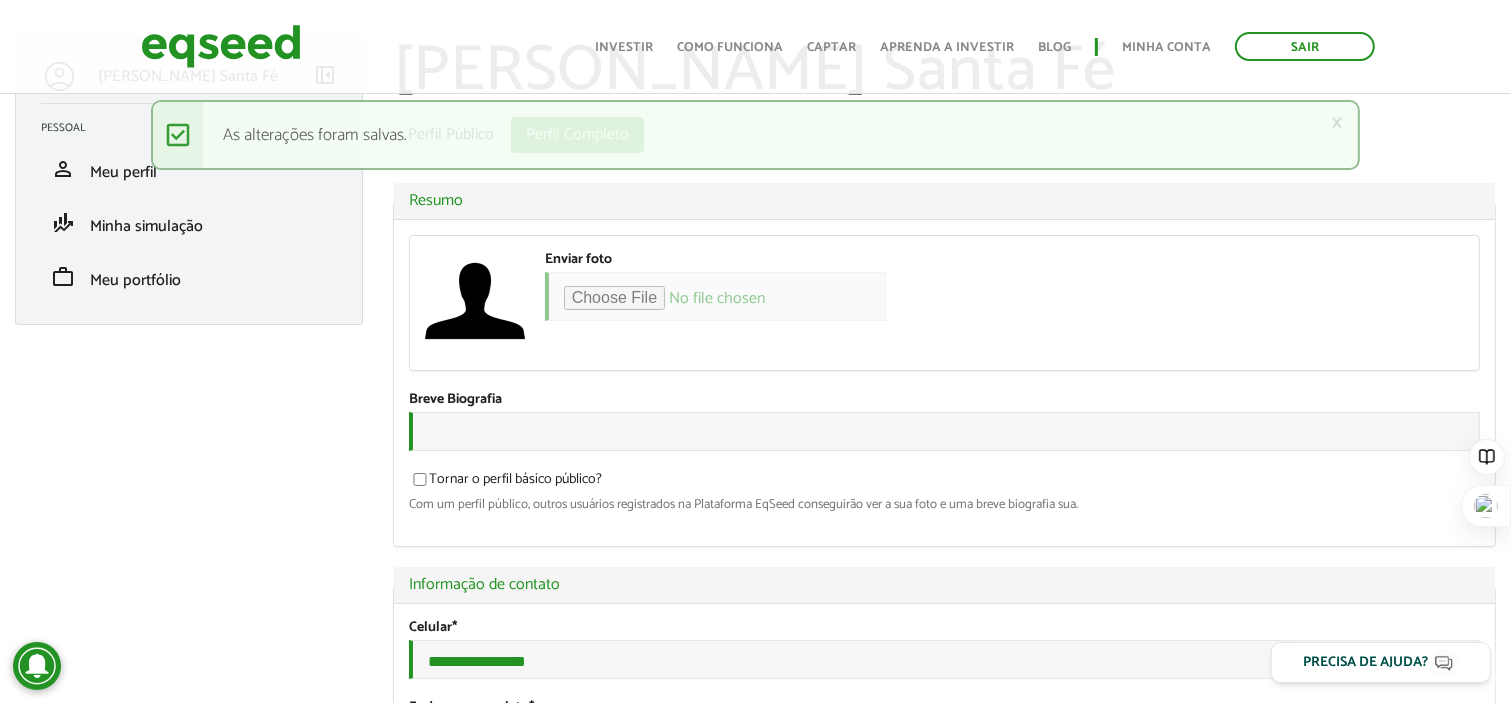 scroll, scrollTop: 0, scrollLeft: 0, axis: both 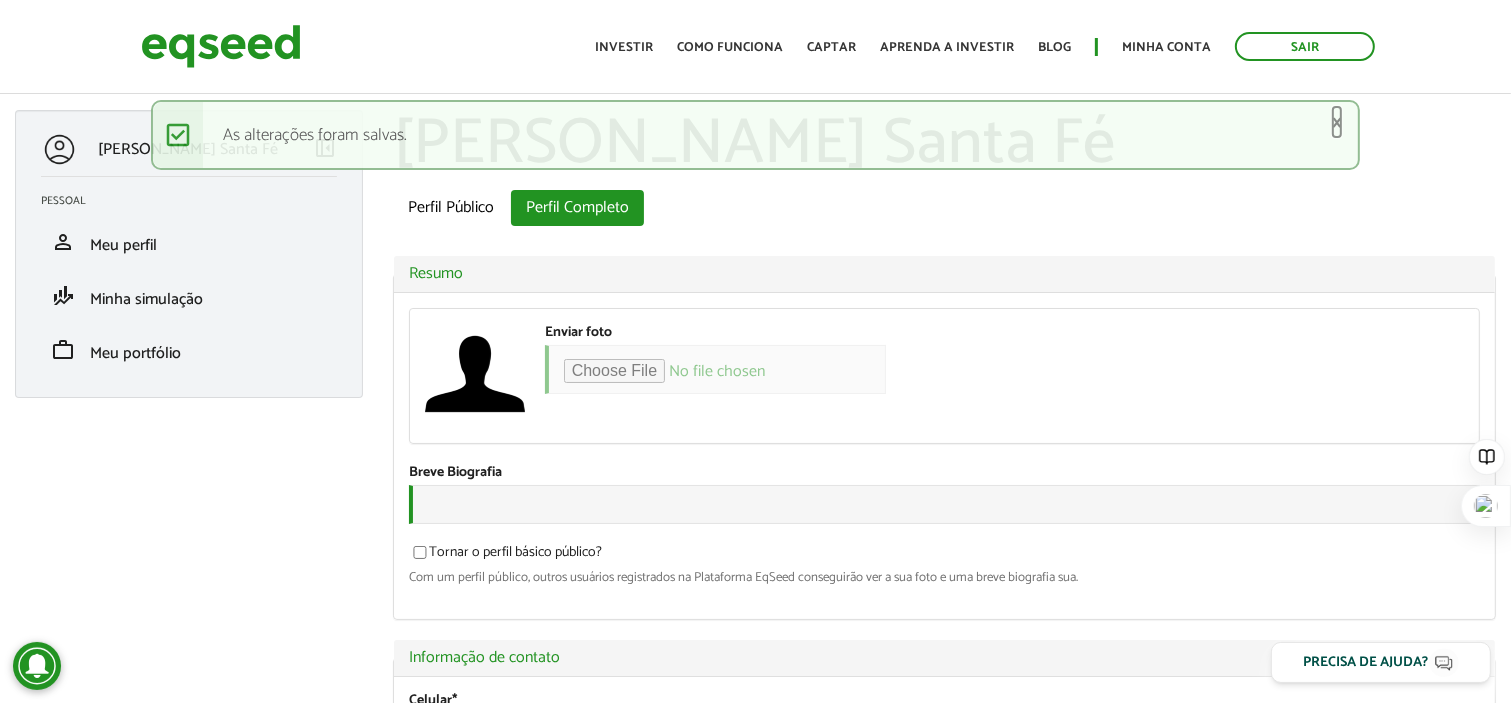 click on "×" at bounding box center (1337, 122) 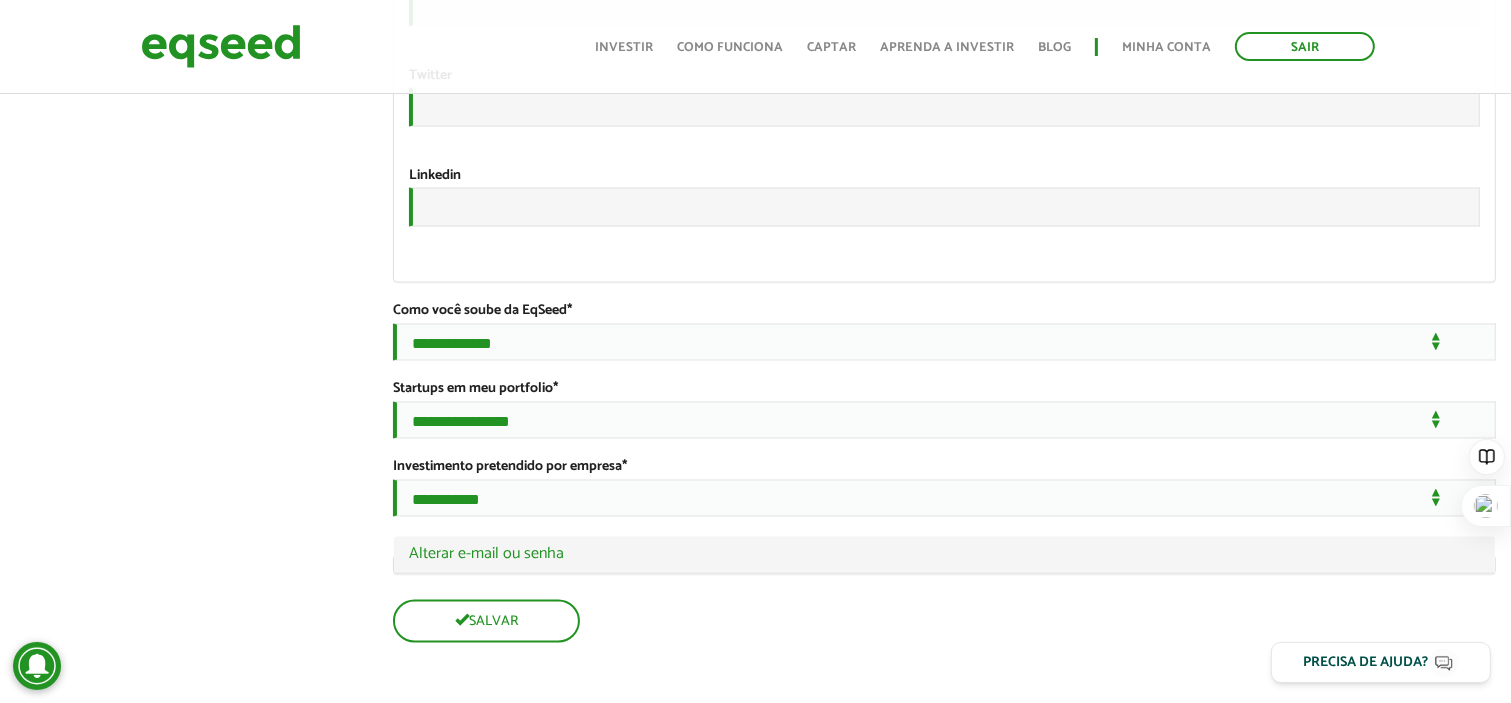 scroll, scrollTop: 3758, scrollLeft: 0, axis: vertical 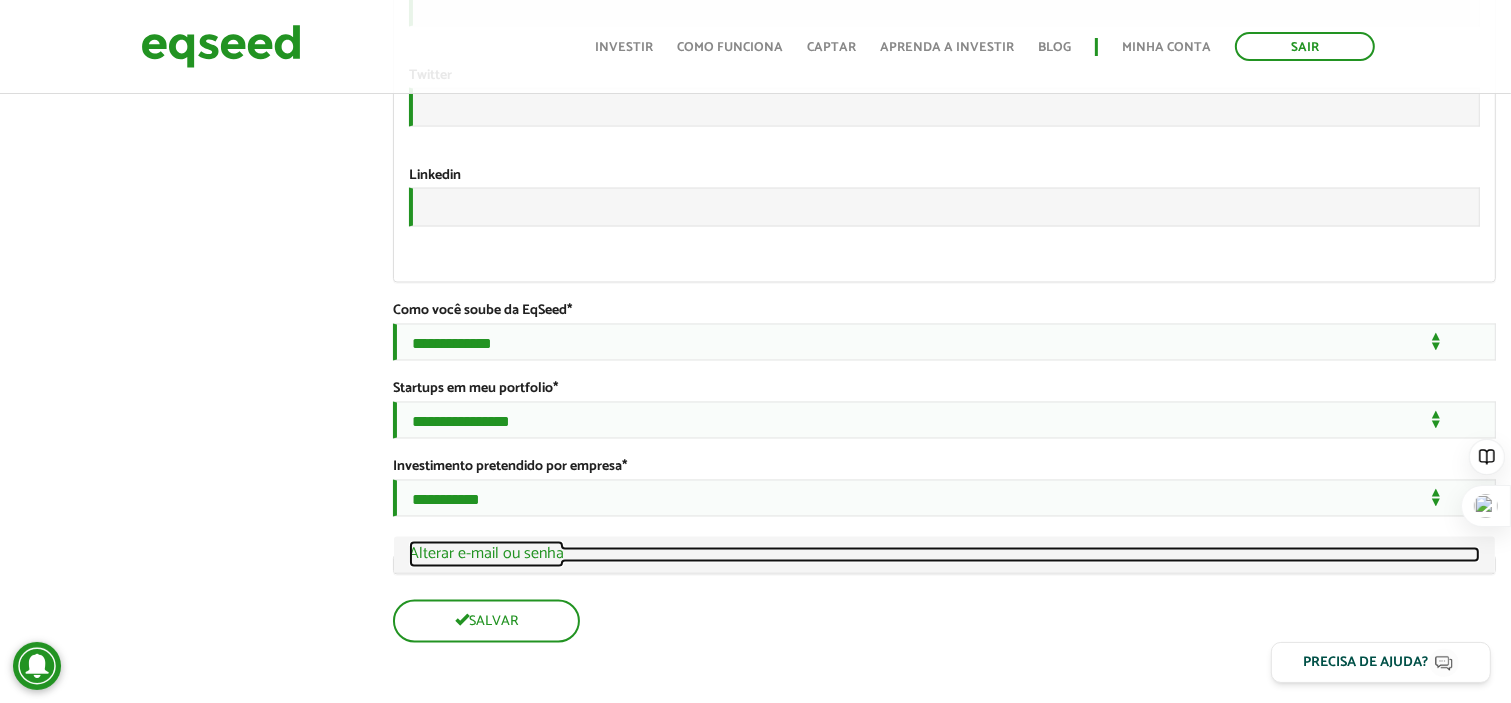 click on "Ocultar Alterar e-mail ou senha" at bounding box center (944, 555) 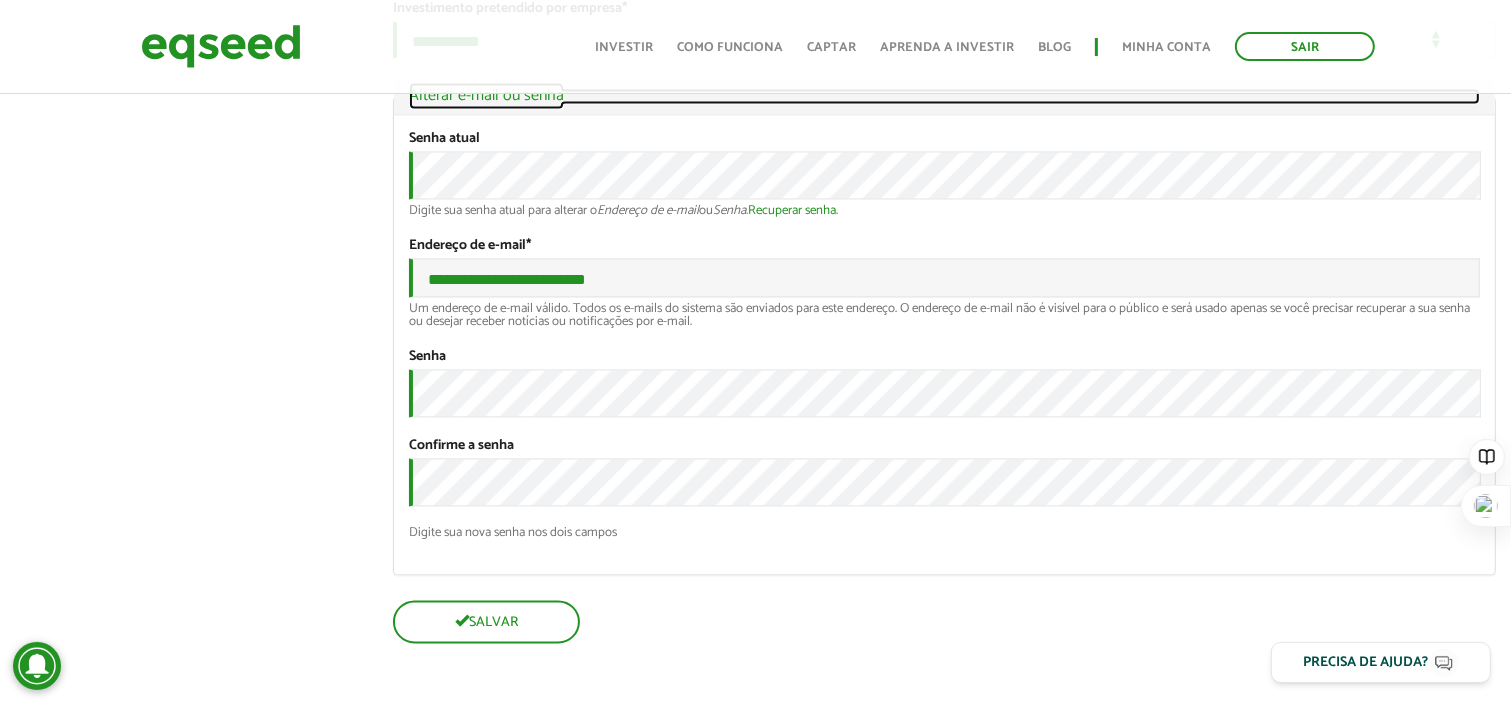 scroll, scrollTop: 4224, scrollLeft: 0, axis: vertical 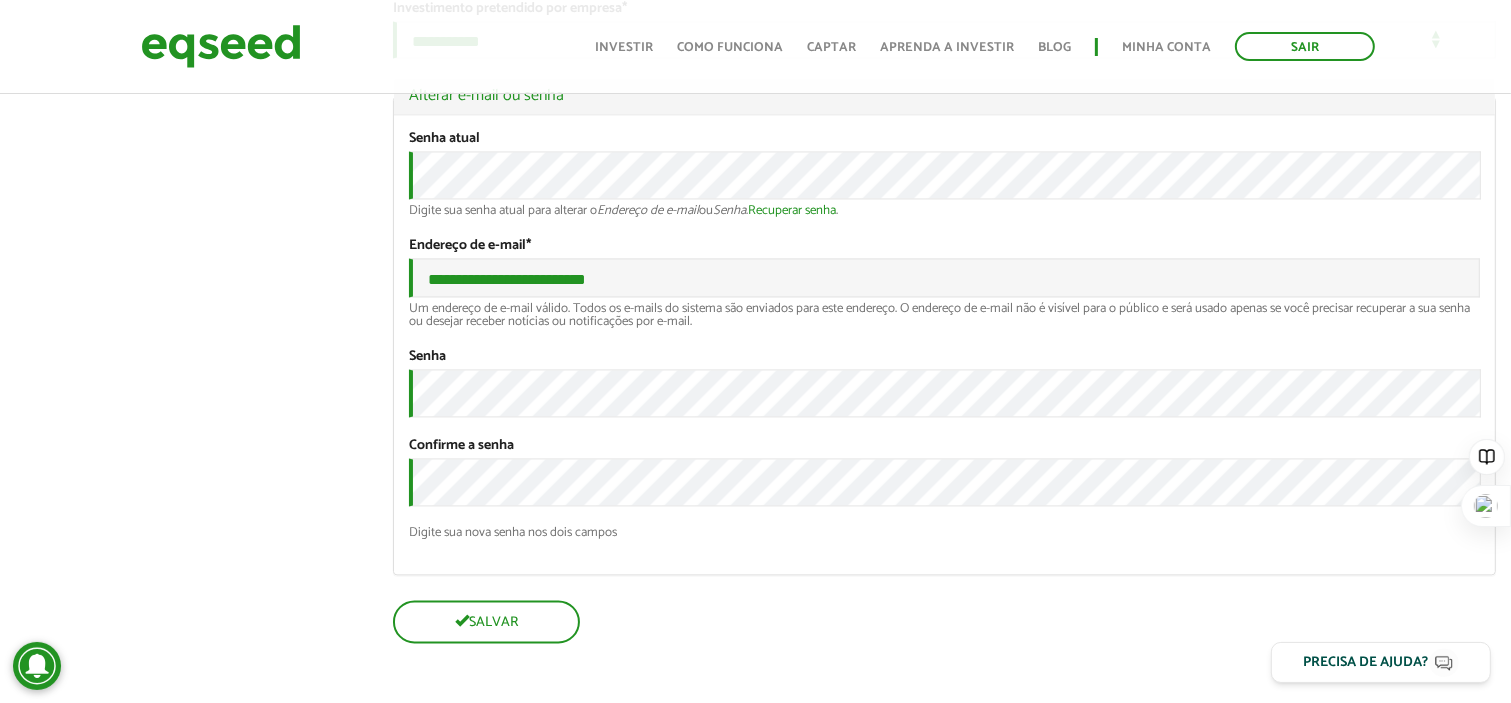type on "**********" 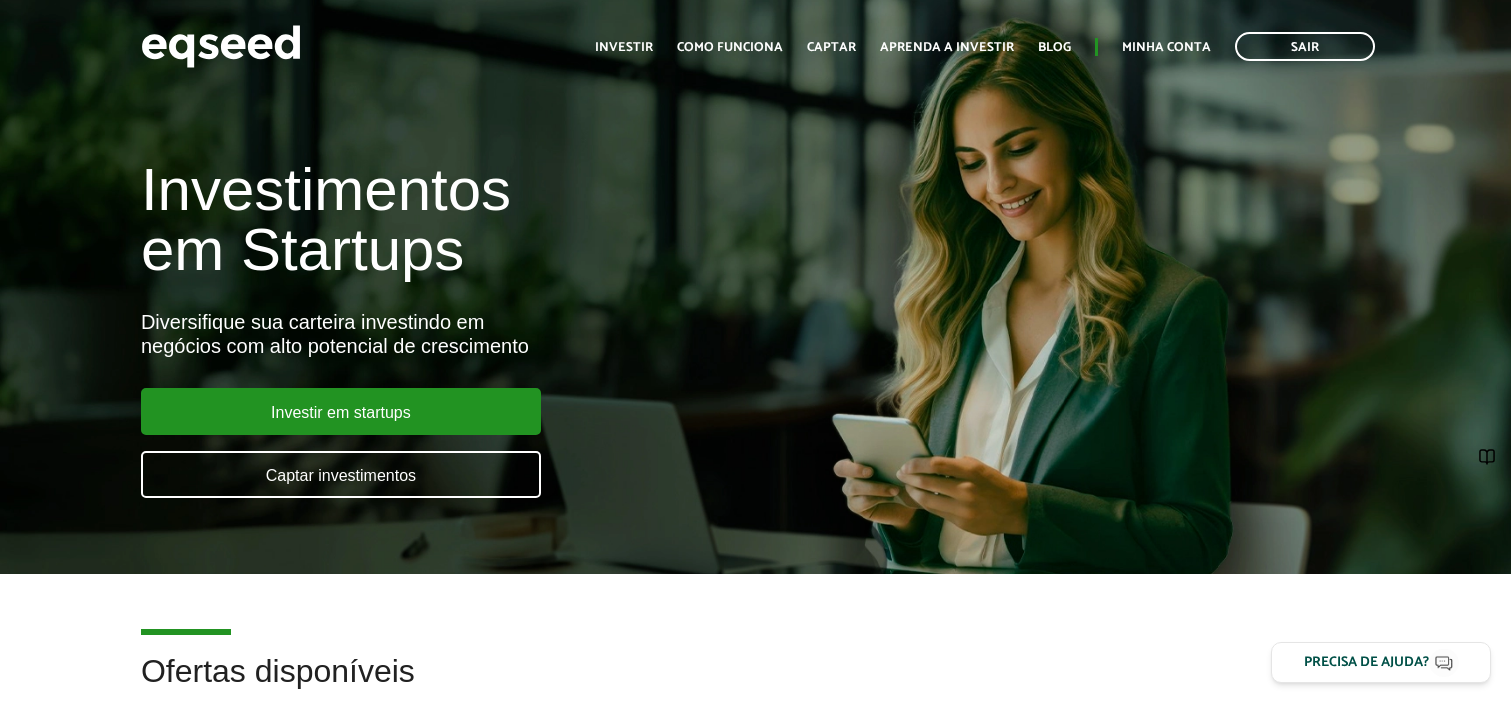scroll, scrollTop: 0, scrollLeft: 0, axis: both 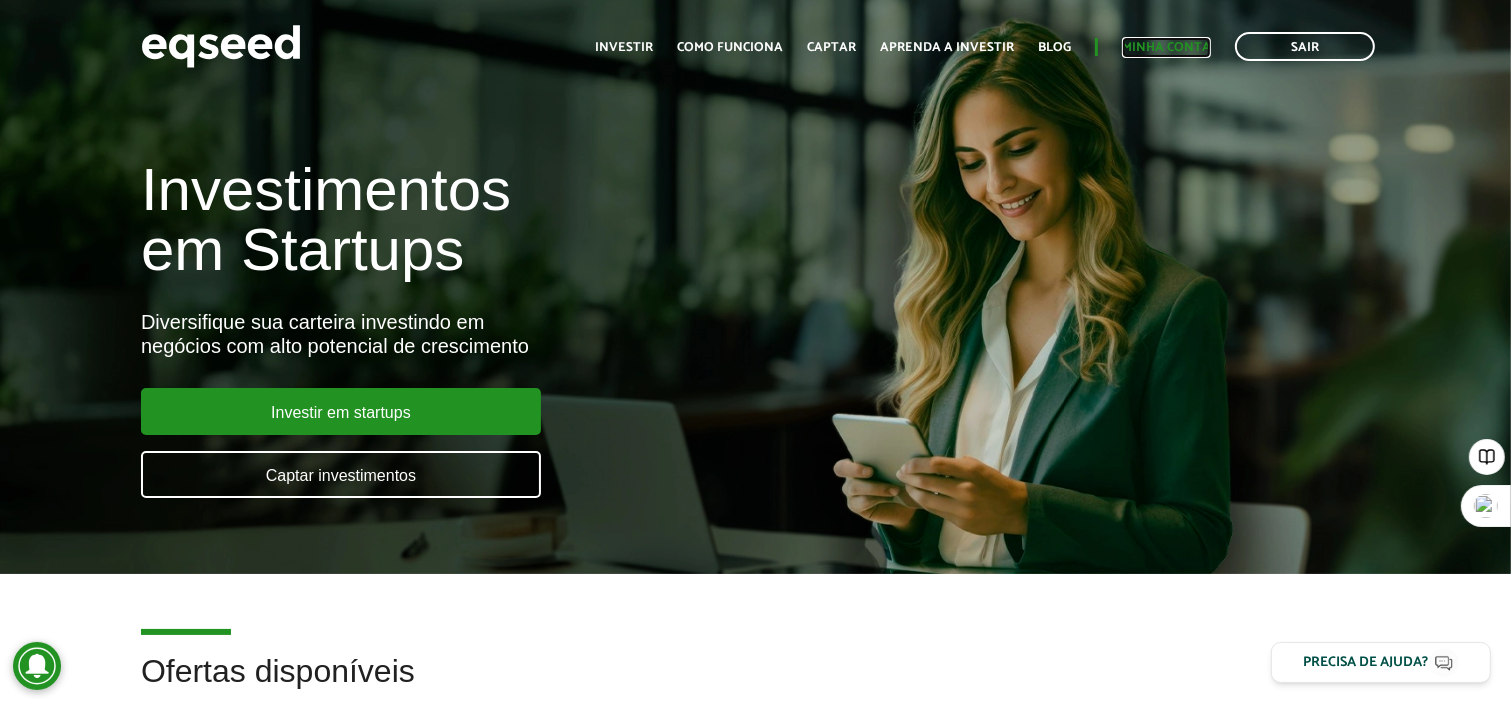 click on "Minha conta" at bounding box center [1166, 47] 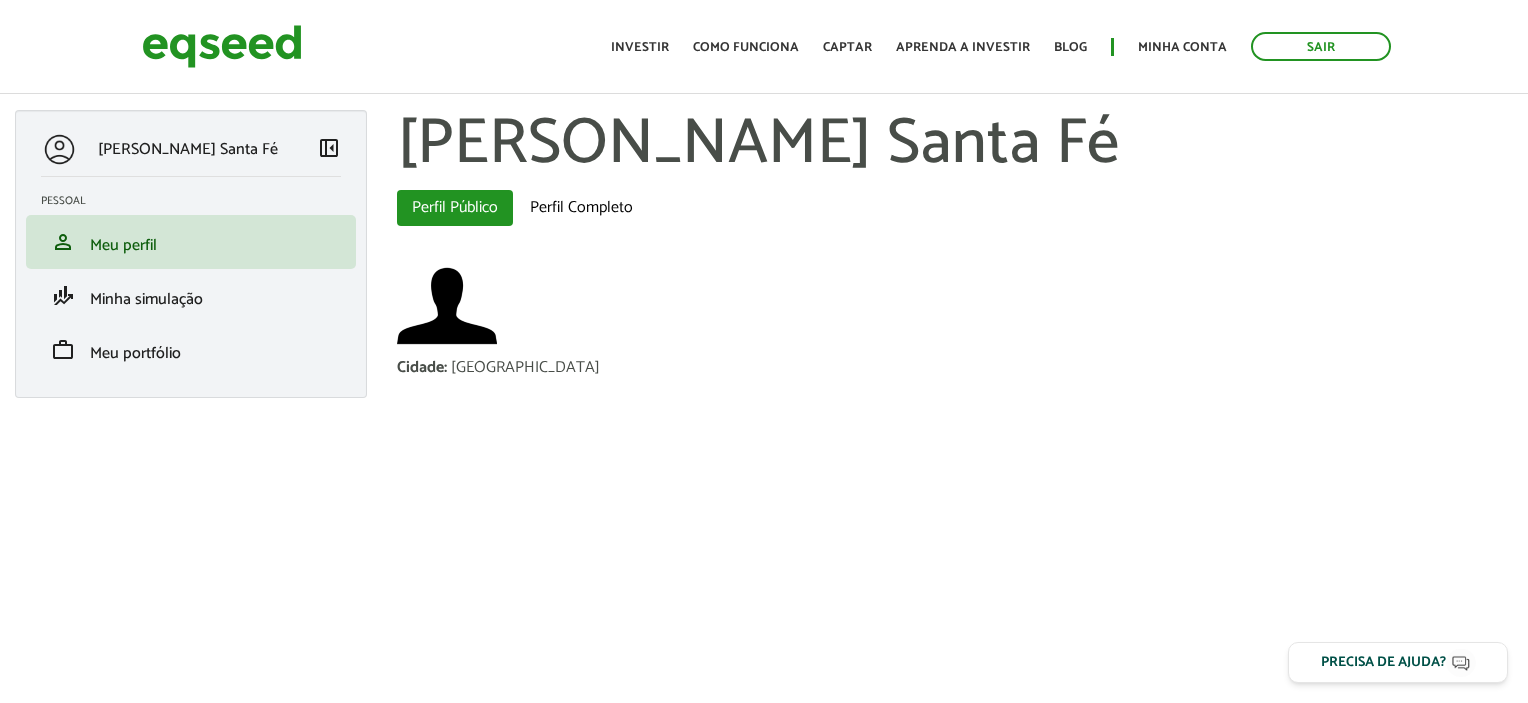scroll, scrollTop: 0, scrollLeft: 0, axis: both 